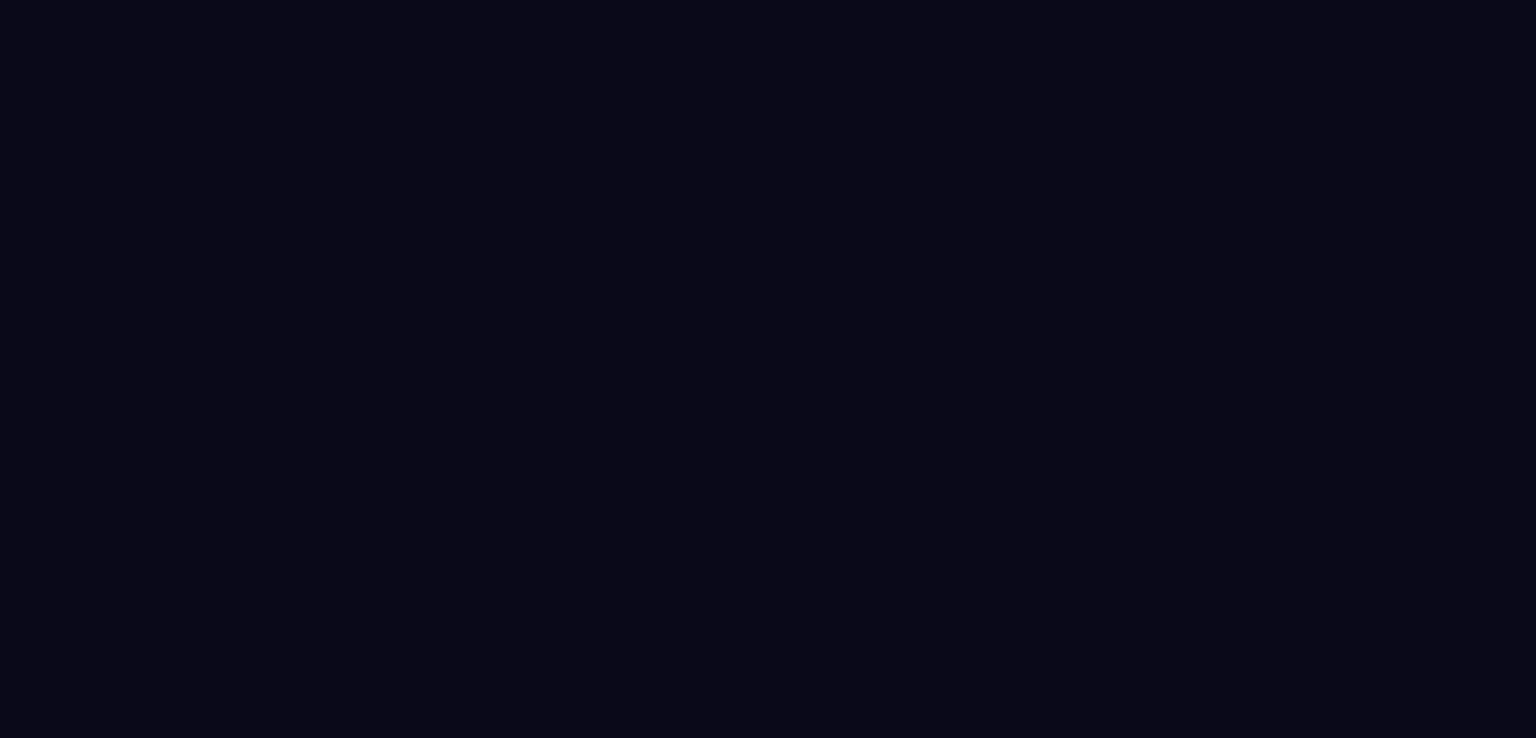 scroll, scrollTop: 0, scrollLeft: 0, axis: both 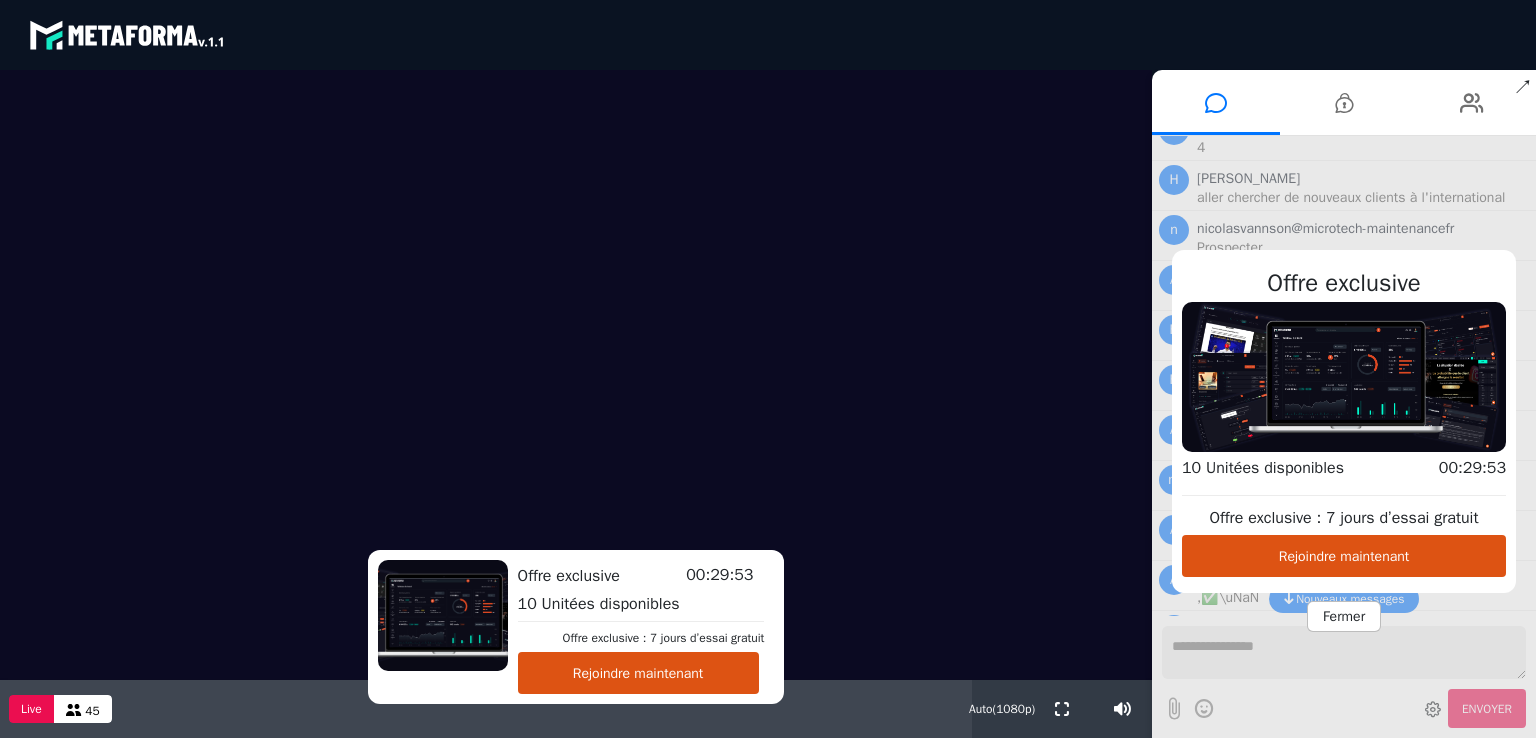 click on "Rejoindre maintenant" at bounding box center (1344, 556) 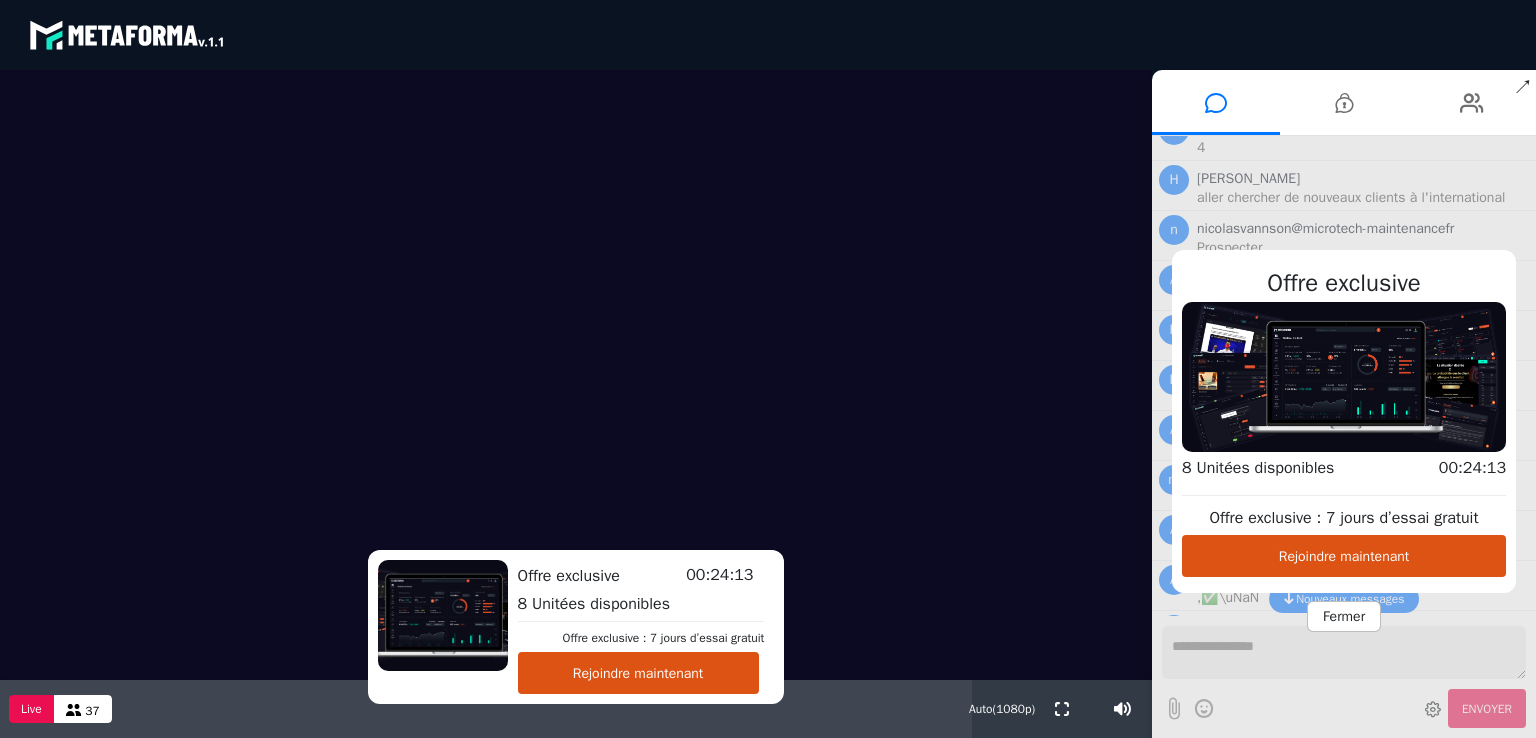 click on "Offre exclusive Offre exclusive : 7 jours d’essai gratuit Rejoindre maintenant 8    Unitées disponibles 00:24:13 Fermer" at bounding box center (1344, 437) 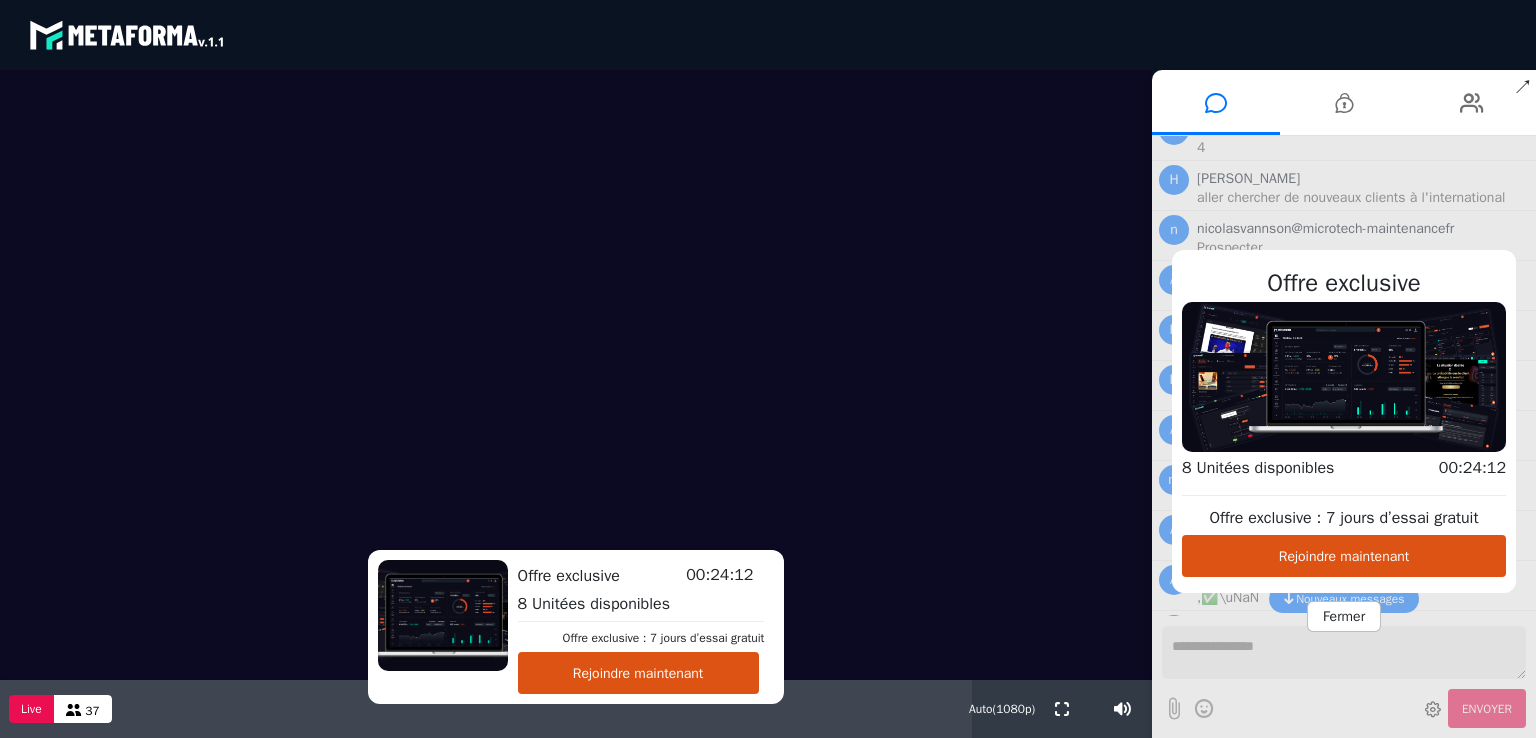 click on "Offre exclusive Offre exclusive : 7 jours d’essai gratuit Rejoindre maintenant 8    Unitées disponibles 00:24:12 Fermer" at bounding box center [1344, 437] 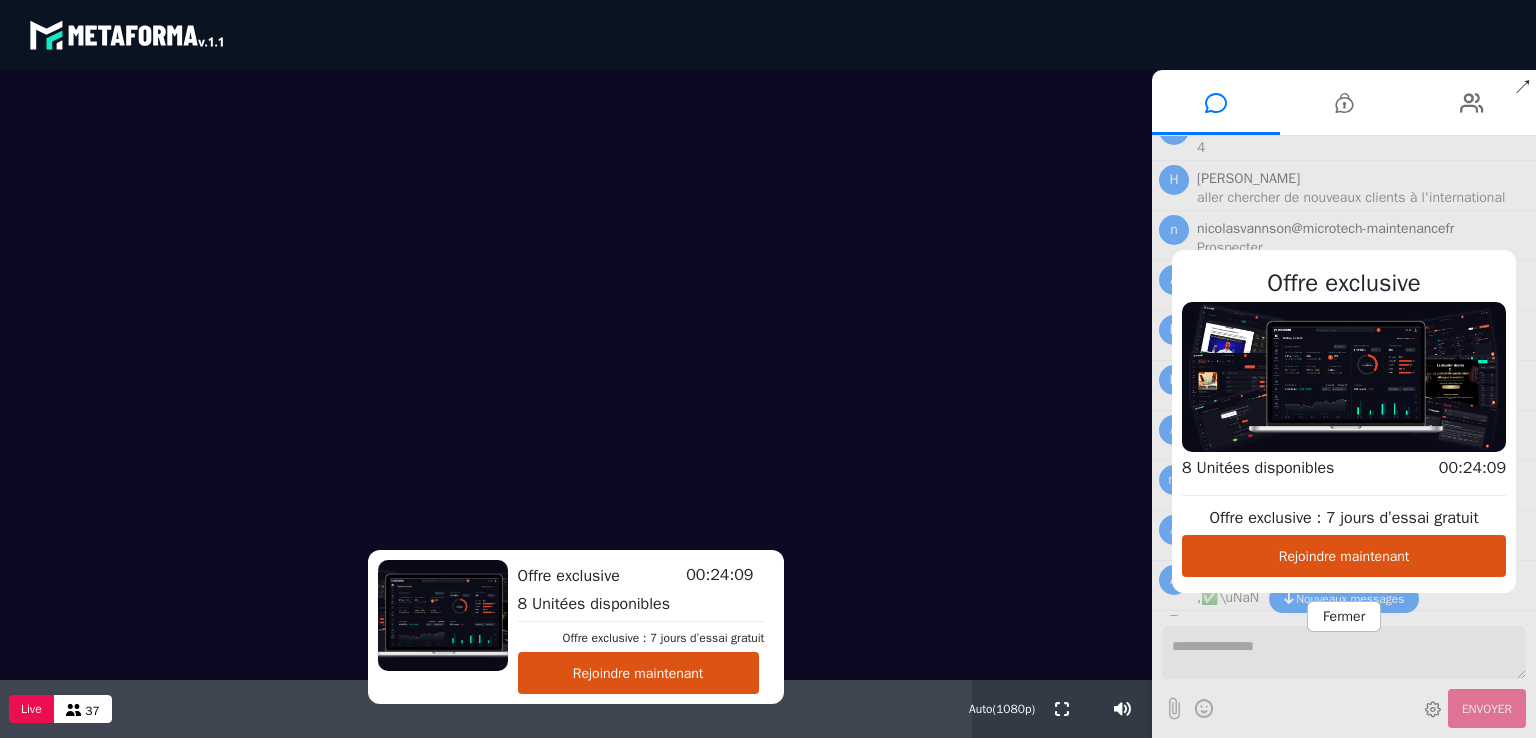 click on "Offre exclusive Offre exclusive : 7 jours d’essai gratuit Rejoindre maintenant 8    Unitées disponibles 00:24:09 Fermer" at bounding box center [1344, 437] 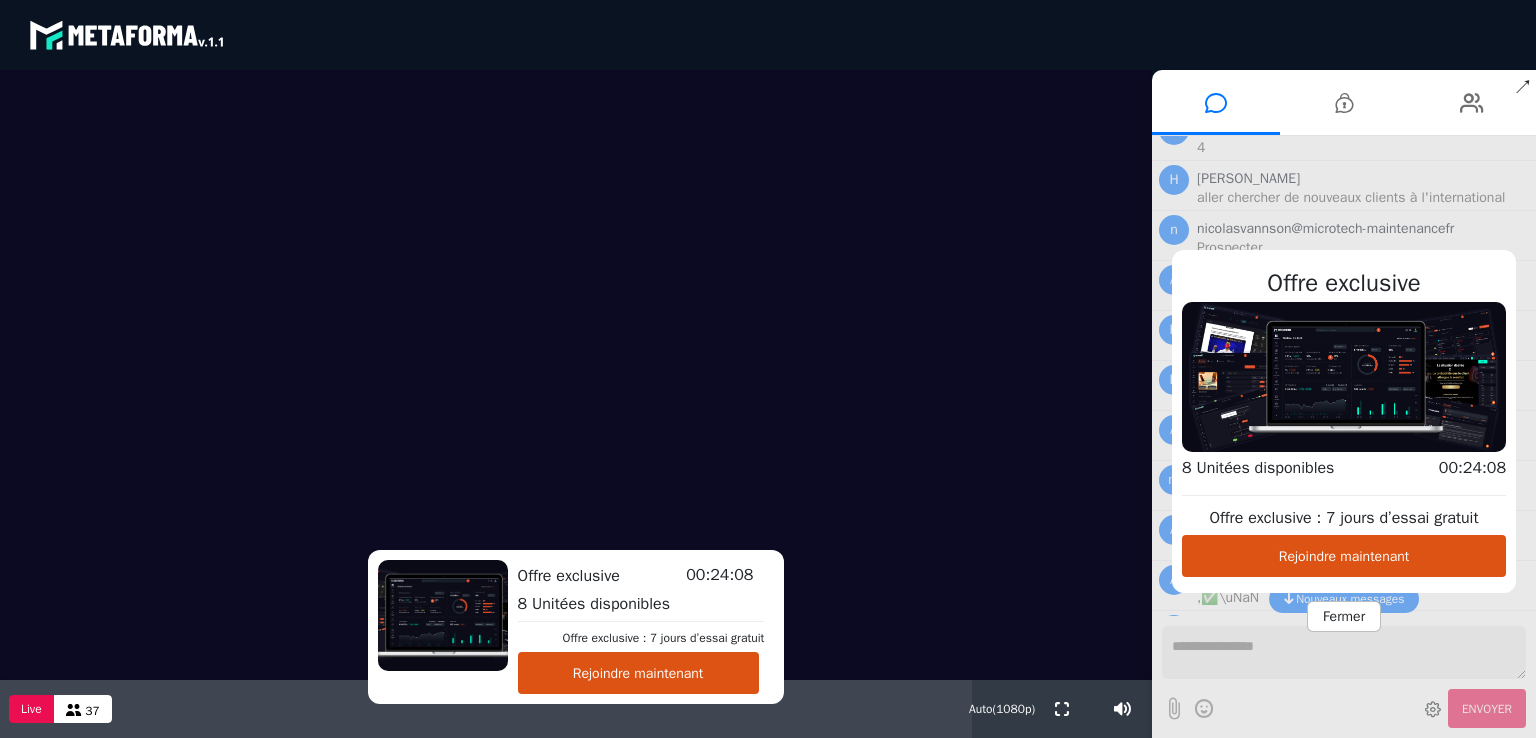 click on "Offre exclusive Offre exclusive : 7 jours d’essai gratuit Rejoindre maintenant 8    Unitées disponibles 00:24:08 Fermer" at bounding box center [1344, 437] 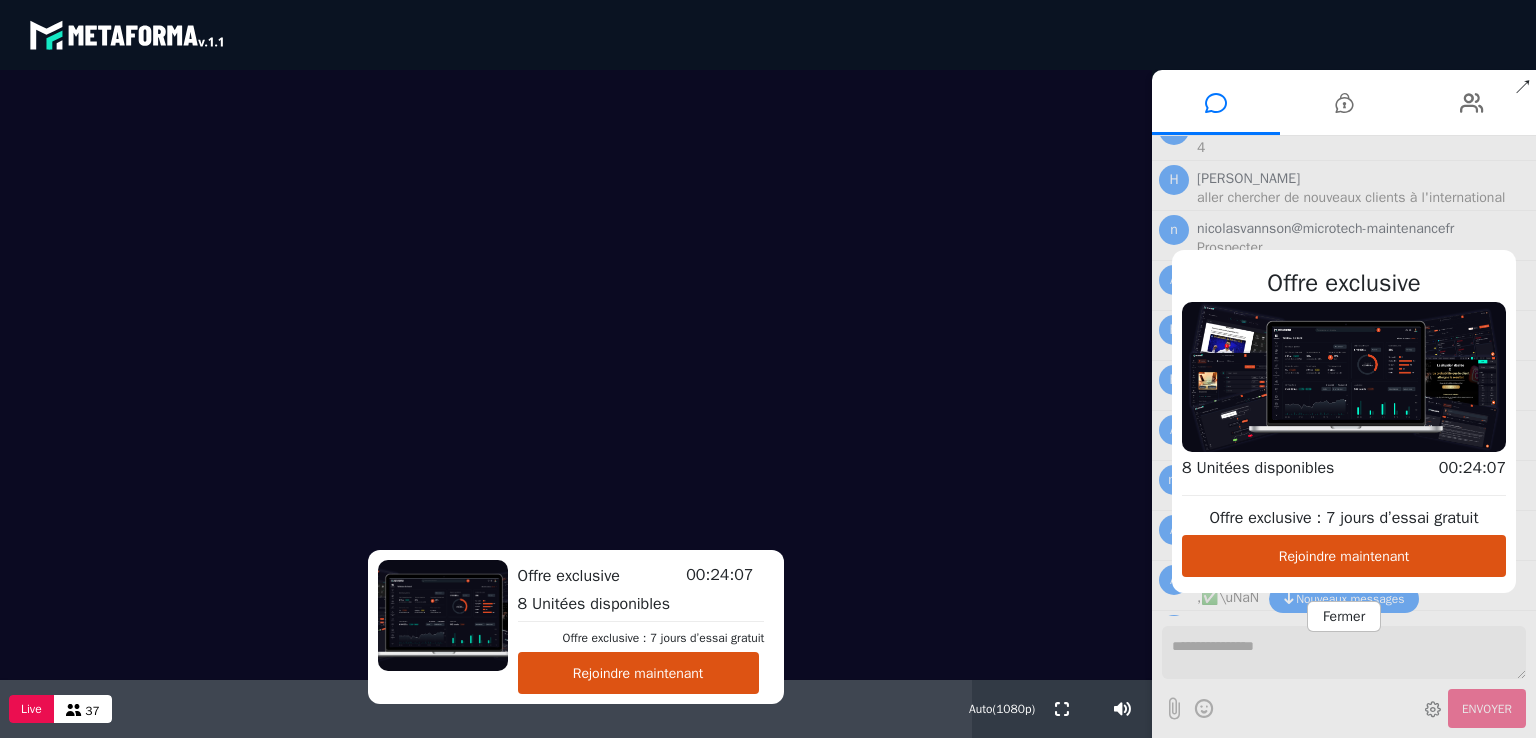 click on "Offre exclusive Offre exclusive : 7 jours d’essai gratuit Rejoindre maintenant 8    Unitées disponibles 00:24:07 Fermer" at bounding box center [1344, 437] 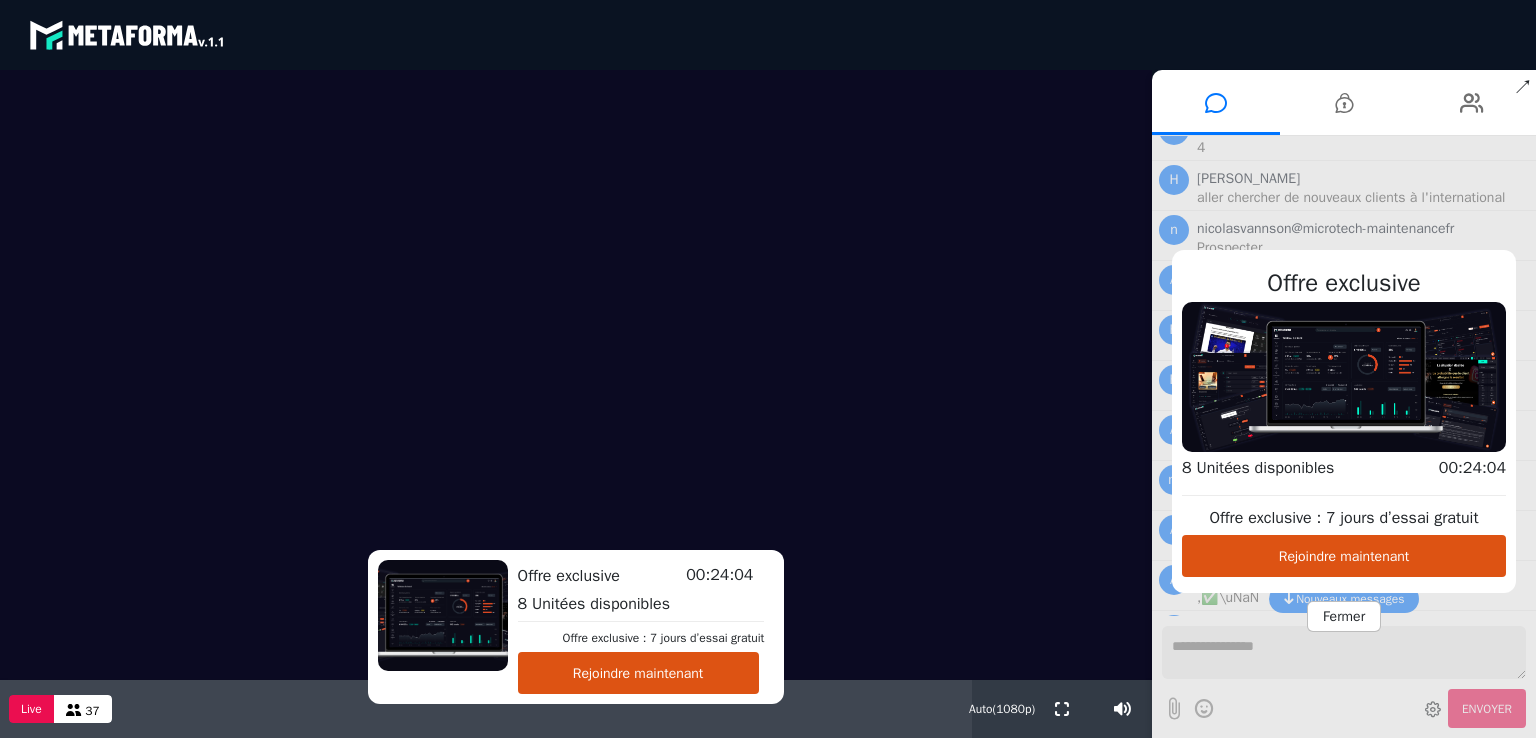 click on "Offre exclusive Offre exclusive : 7 jours d’essai gratuit Rejoindre maintenant 8    Unitées disponibles 00:24:04 Fermer" at bounding box center (1344, 437) 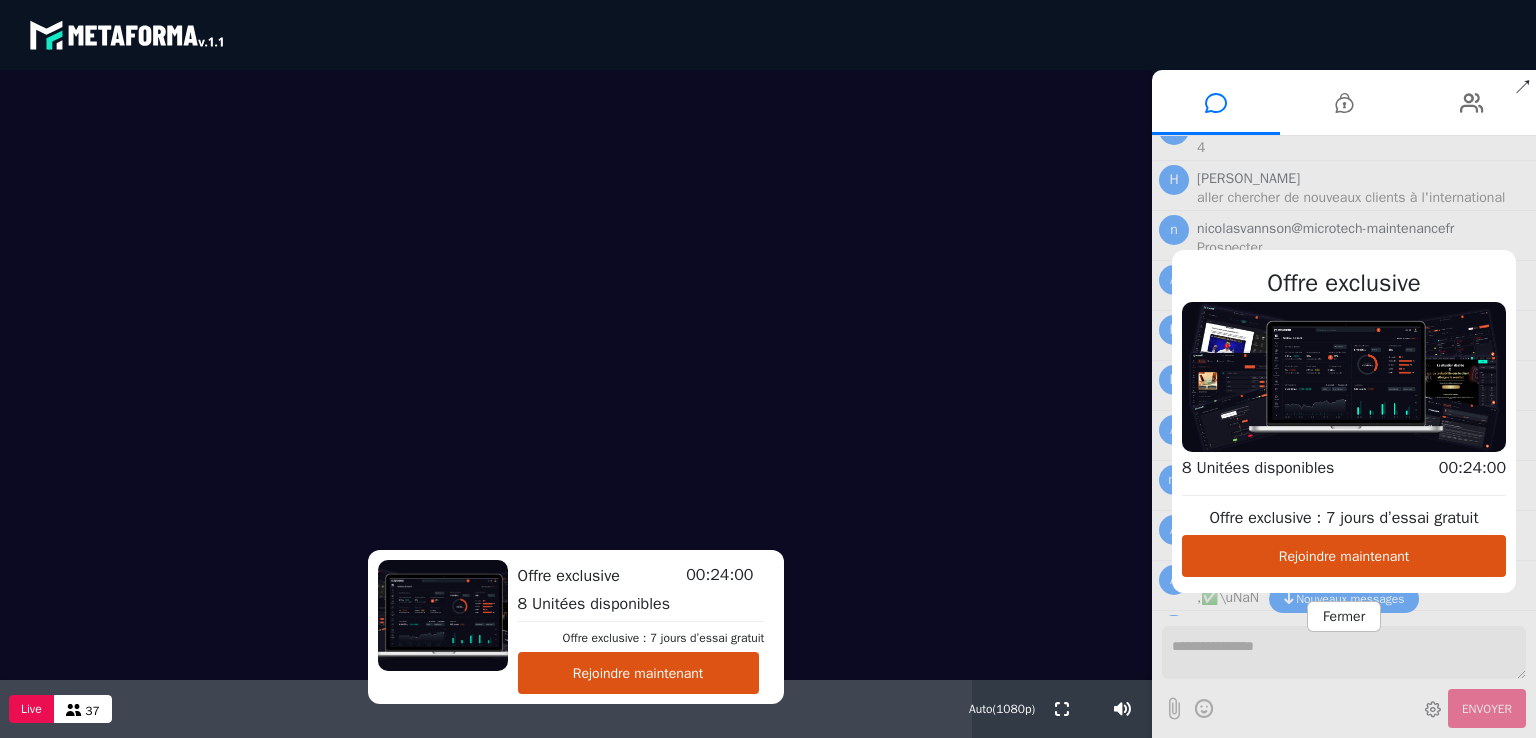 click on "Offre exclusive Offre exclusive : 7 jours d’essai gratuit Rejoindre maintenant 8    Unitées disponibles 00:24:00 Fermer" at bounding box center (1344, 437) 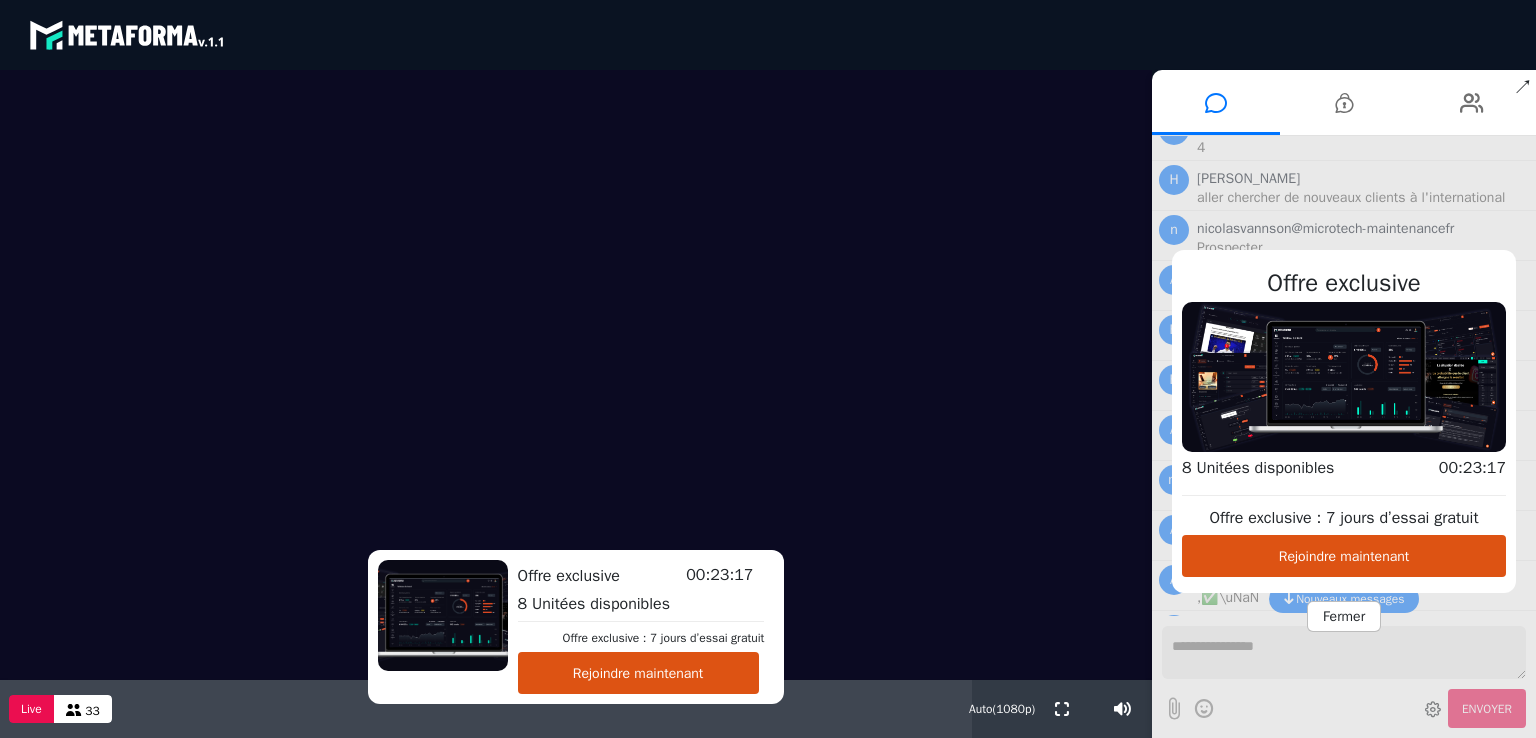 click on "Offre exclusive Offre exclusive : 7 jours d’essai gratuit Rejoindre maintenant 8    Unitées disponibles 00:23:17 Fermer" at bounding box center [1344, 437] 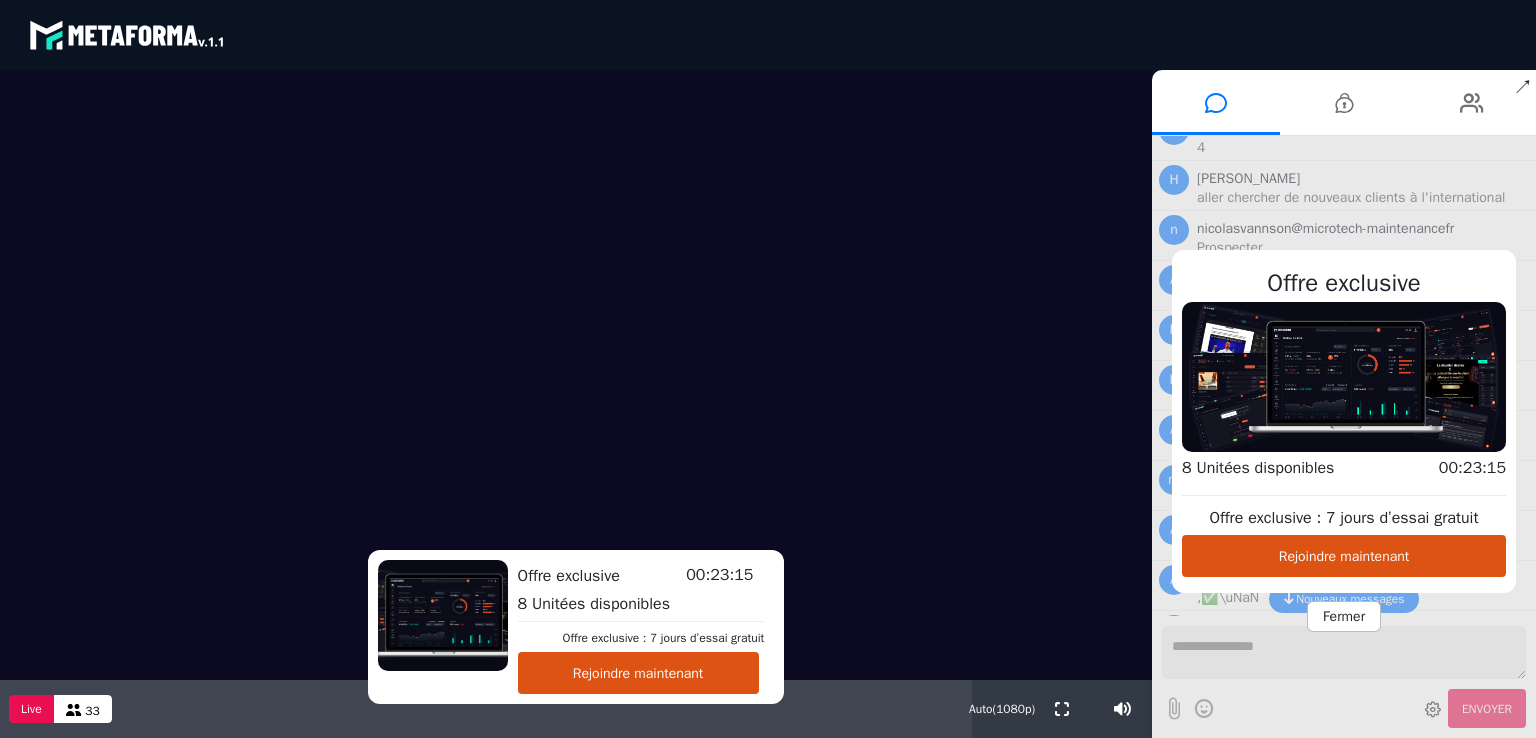 click on "Offre exclusive Offre exclusive : 7 jours d’essai gratuit Rejoindre maintenant 8    Unitées disponibles 00:23:15 Fermer" at bounding box center (1344, 437) 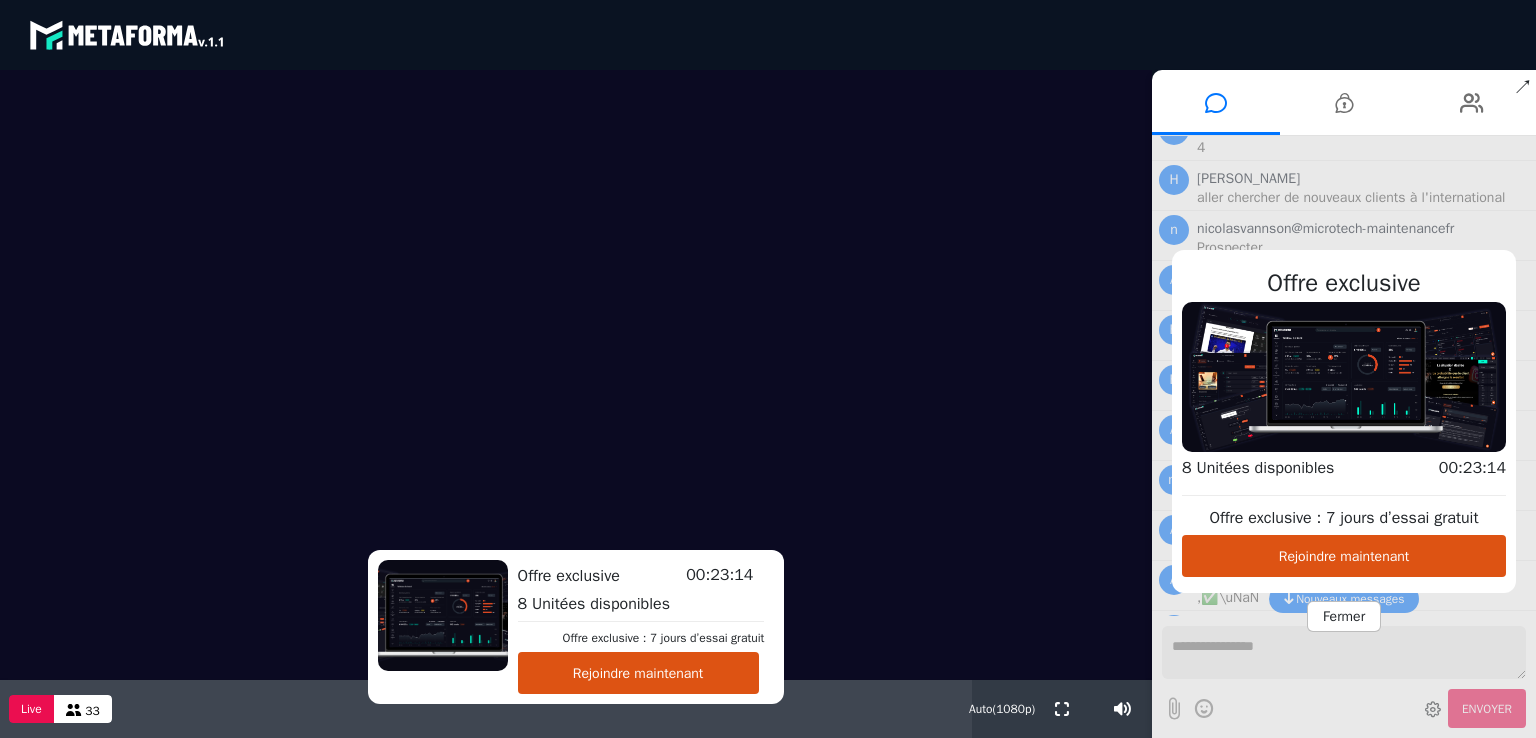click on "Offre exclusive Offre exclusive : 7 jours d’essai gratuit Rejoindre maintenant 8    Unitées disponibles 00:23:14 Fermer" at bounding box center (1344, 437) 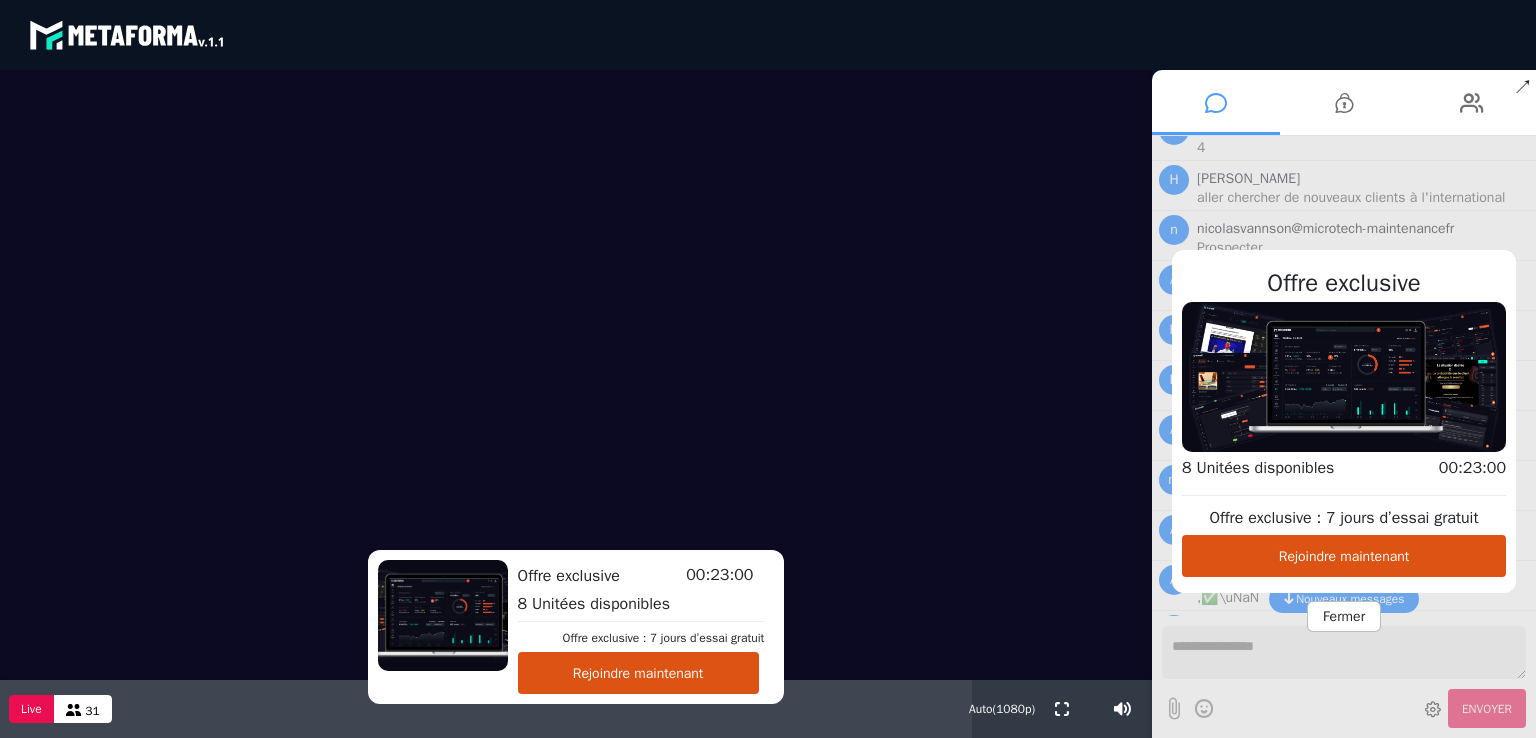 click at bounding box center [1216, 103] 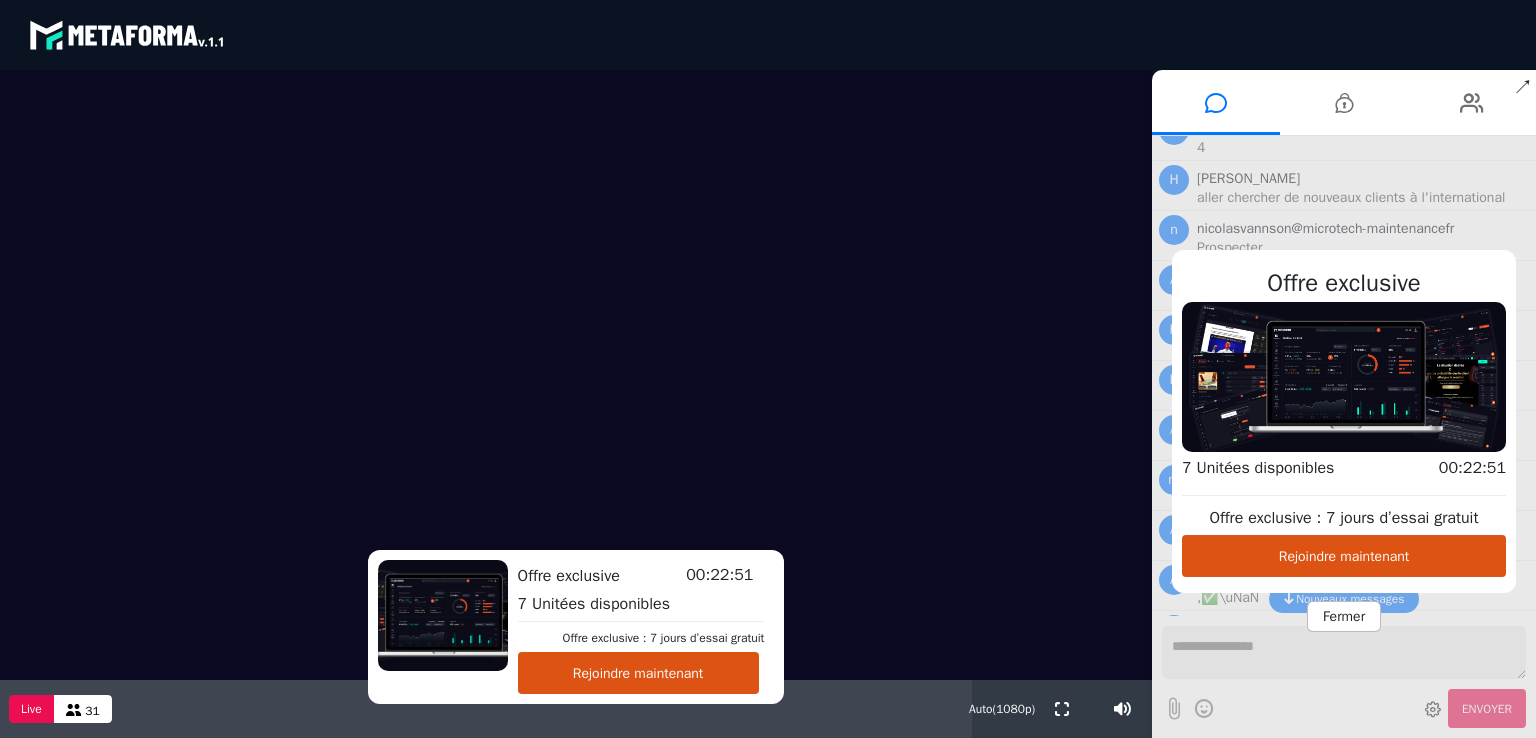 click on "Offre exclusive Offre exclusive : 7 jours d’essai gratuit Rejoindre maintenant 7    Unitées disponibles 00:22:51 Fermer" at bounding box center [1344, 437] 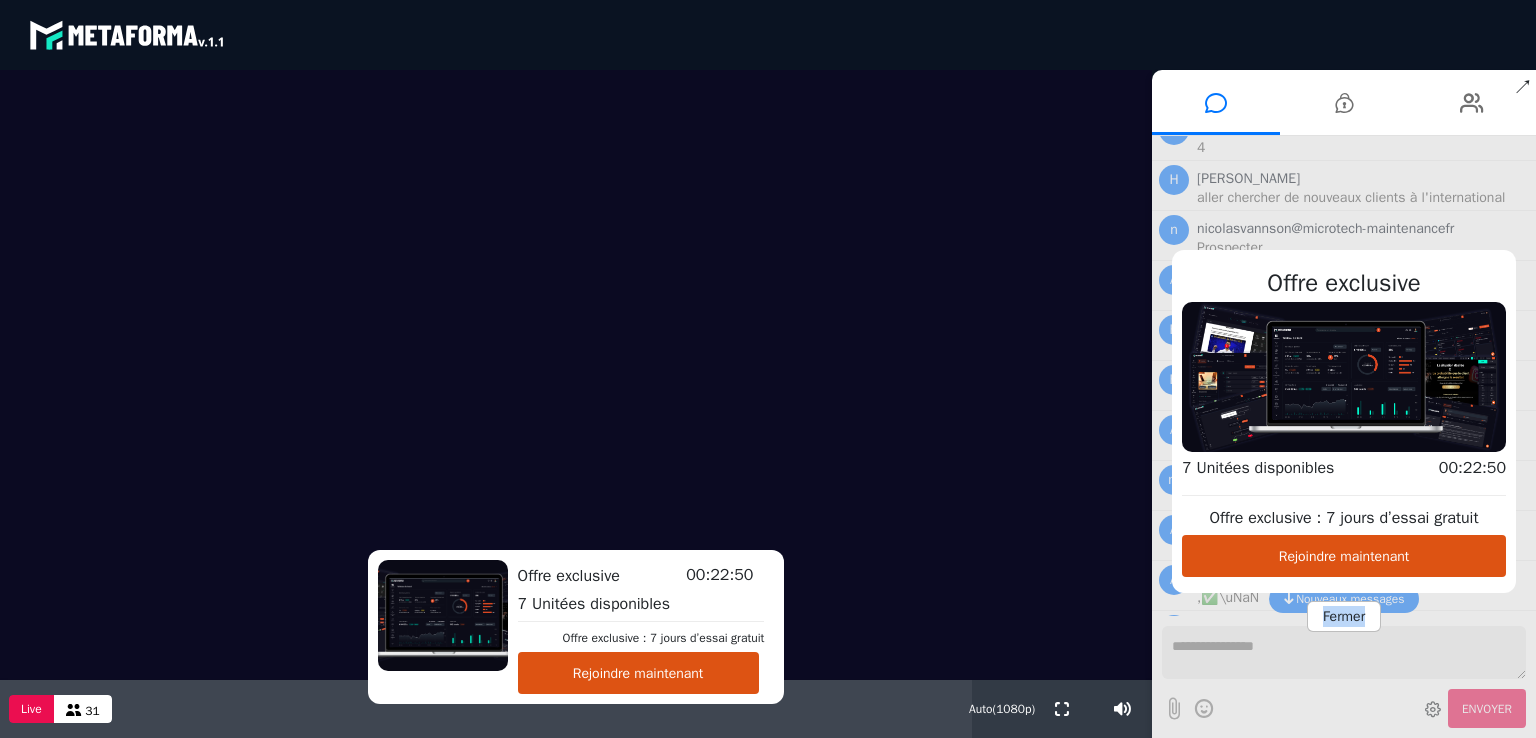 click on "Offre exclusive Offre exclusive : 7 jours d’essai gratuit Rejoindre maintenant 7    Unitées disponibles 00:22:50 Fermer" at bounding box center [1344, 437] 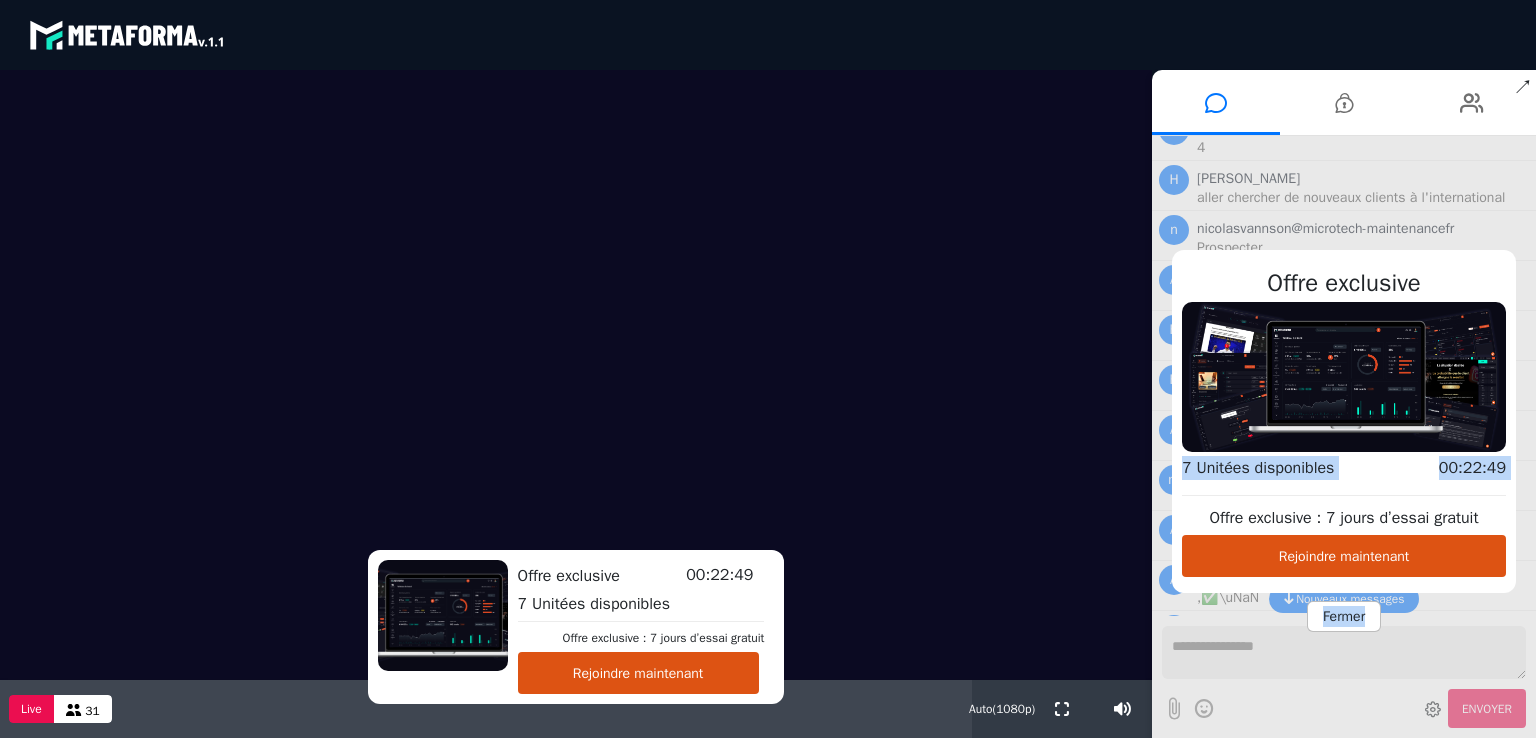 click on "Fermer" at bounding box center (1344, 616) 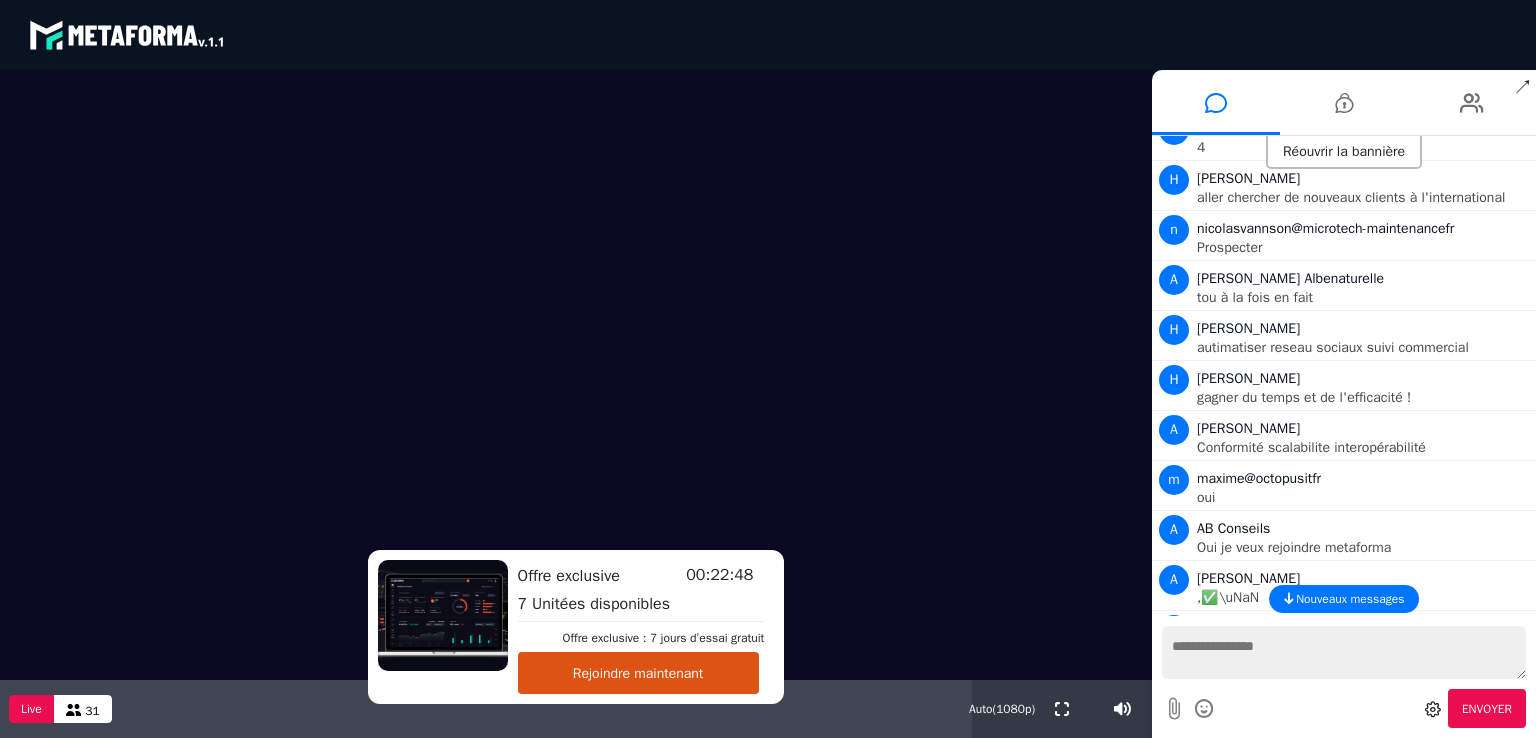 click at bounding box center (1344, 652) 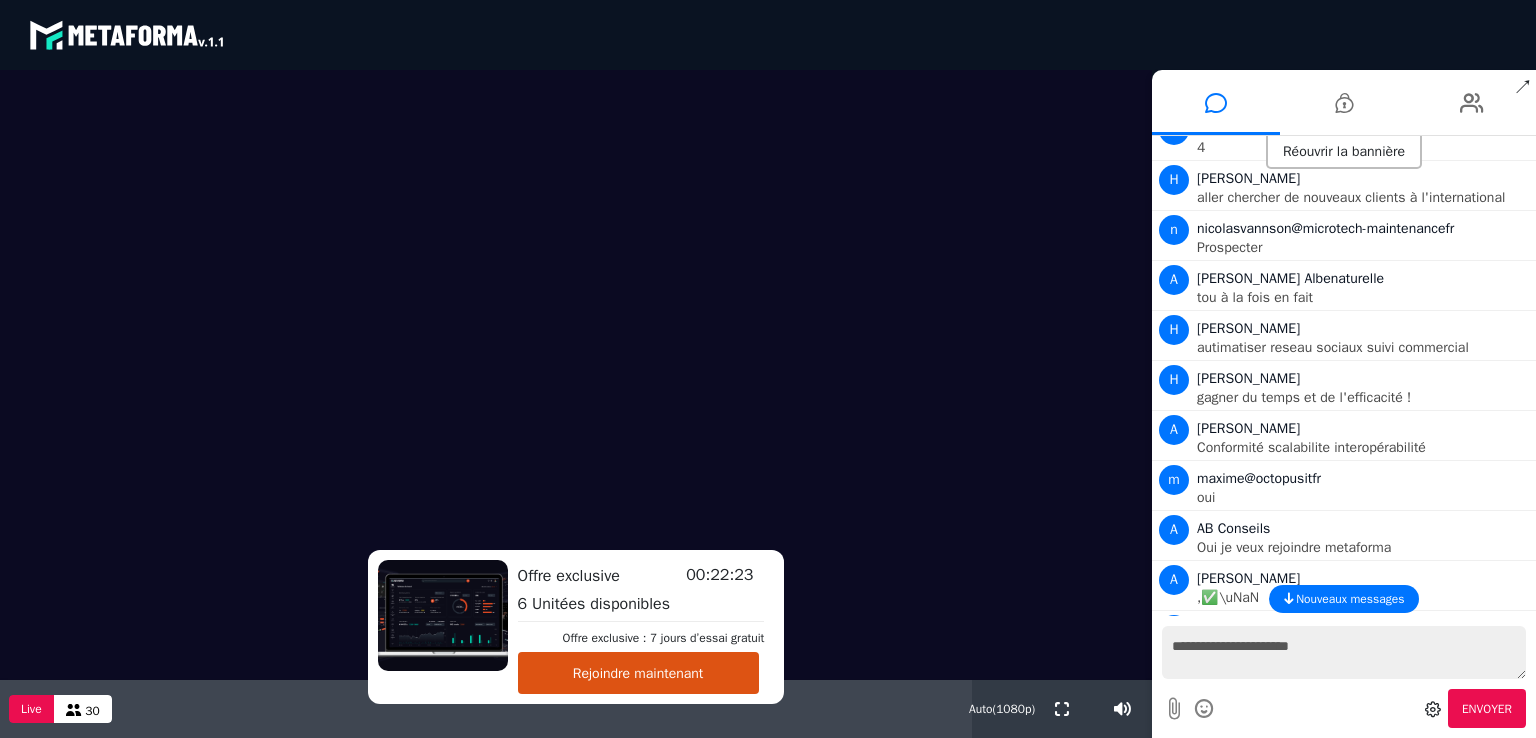 type on "**********" 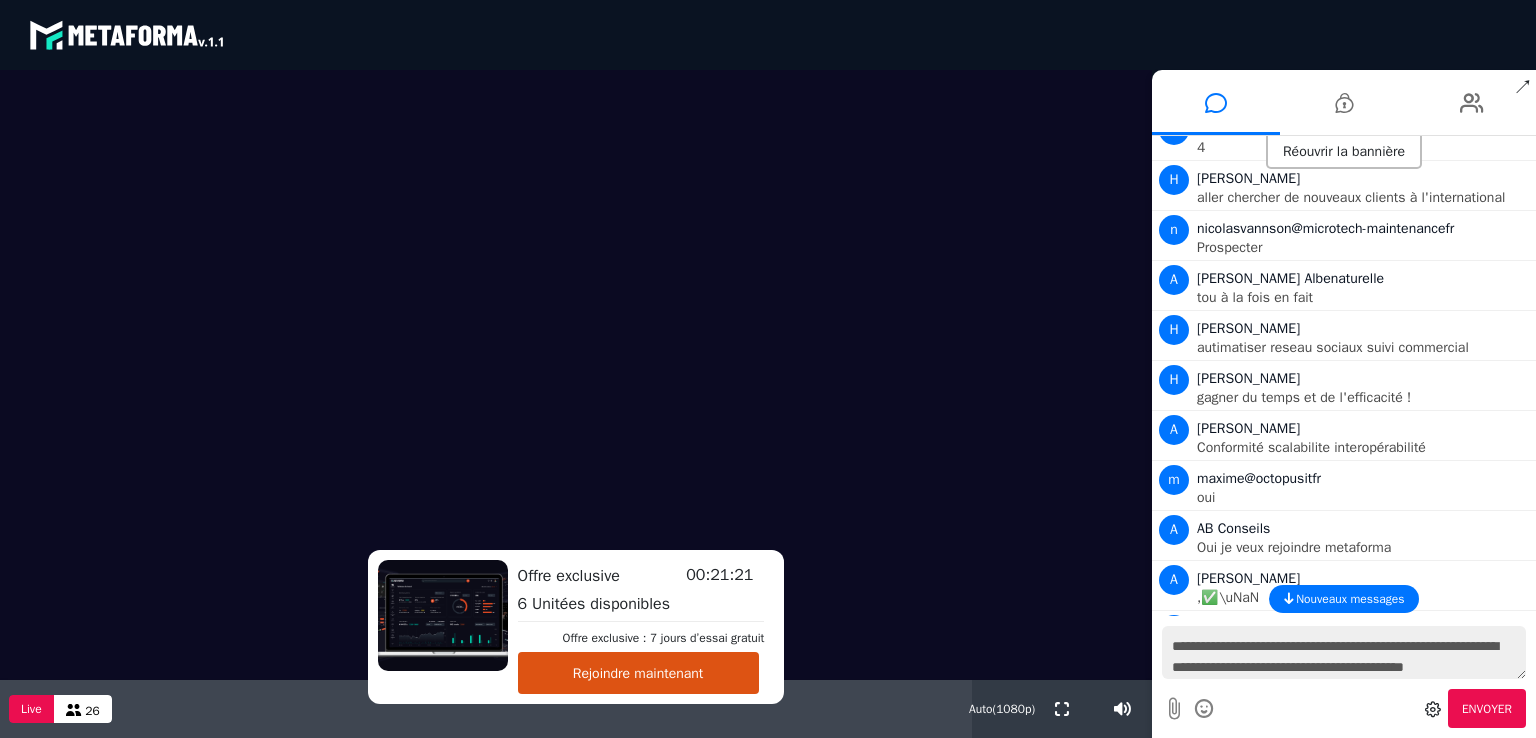 scroll, scrollTop: 18, scrollLeft: 0, axis: vertical 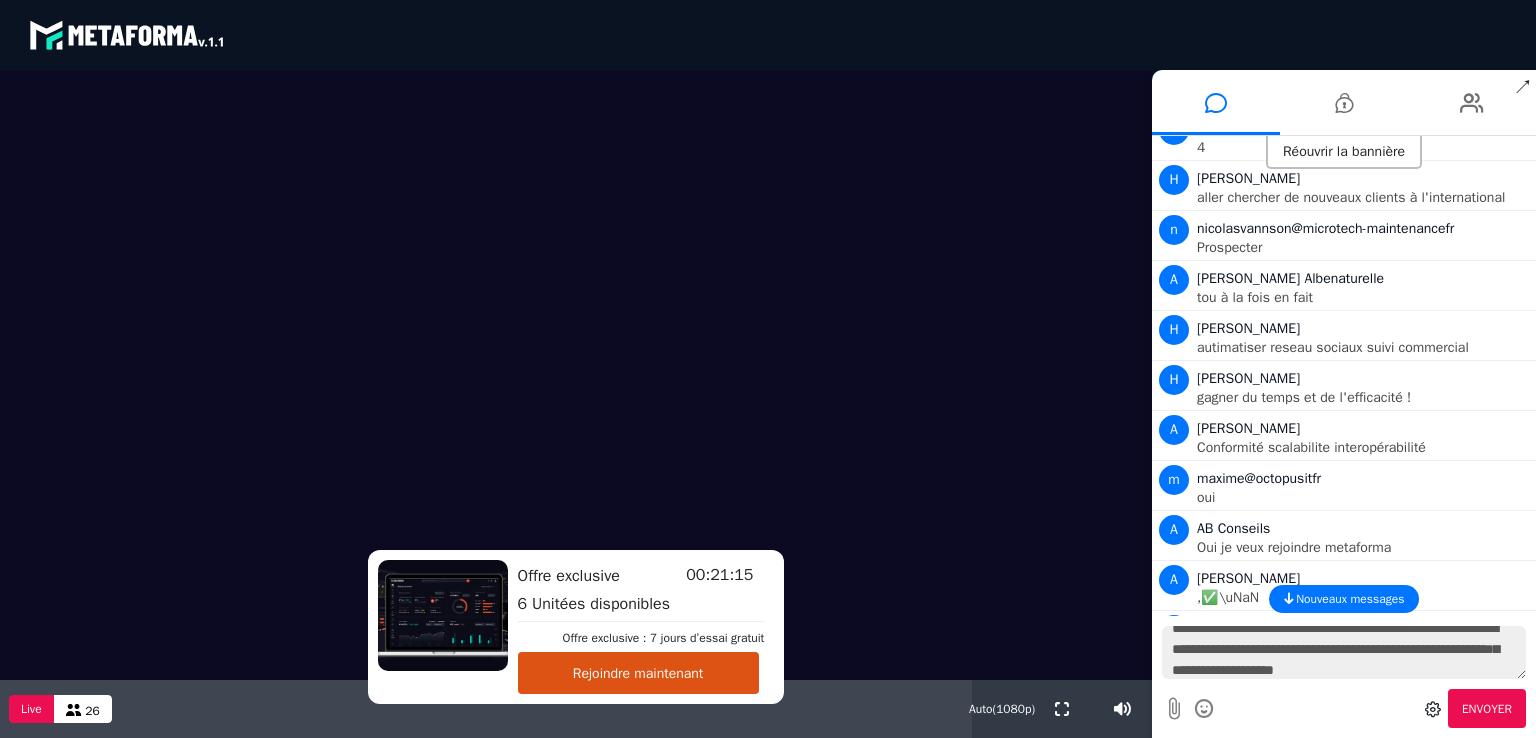 type on "**********" 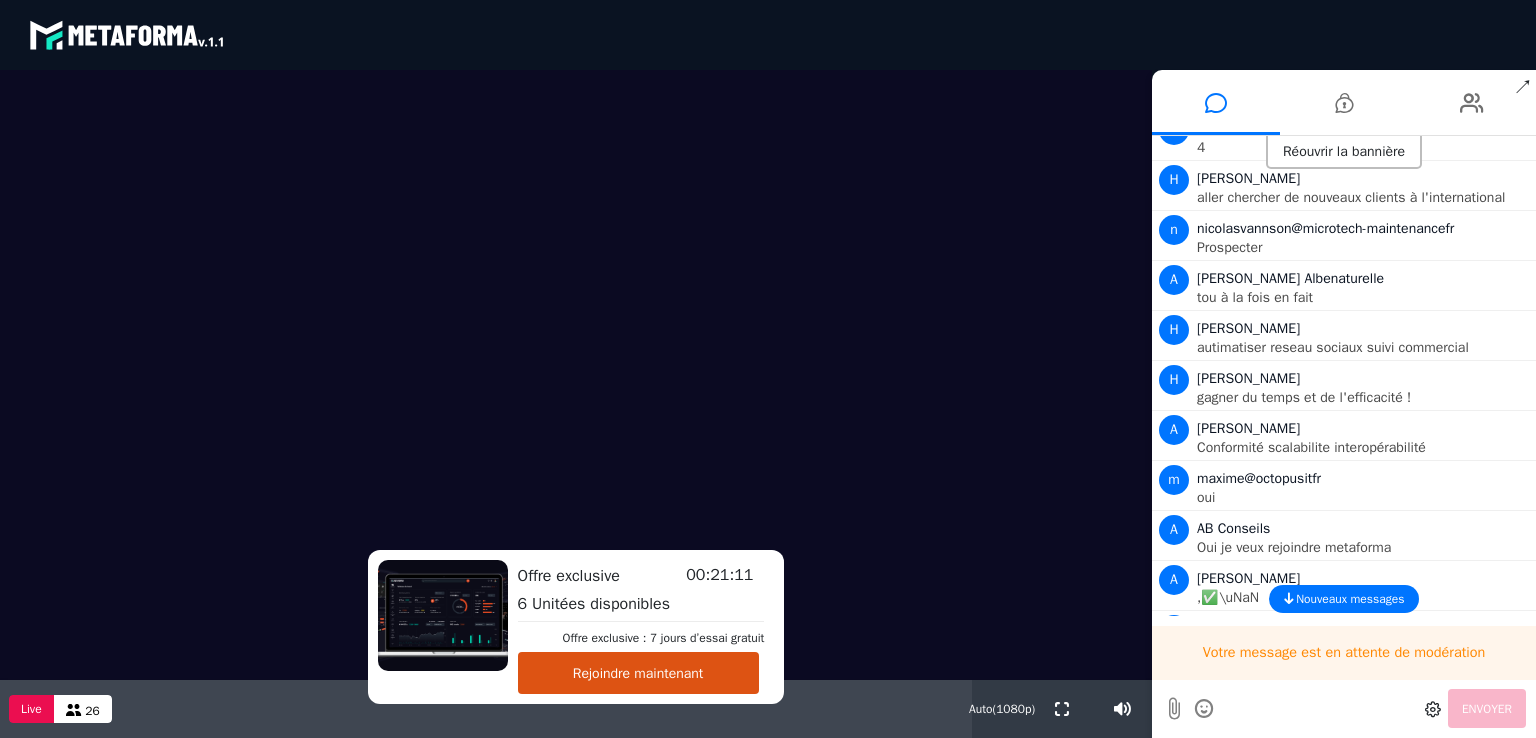 scroll, scrollTop: 0, scrollLeft: 0, axis: both 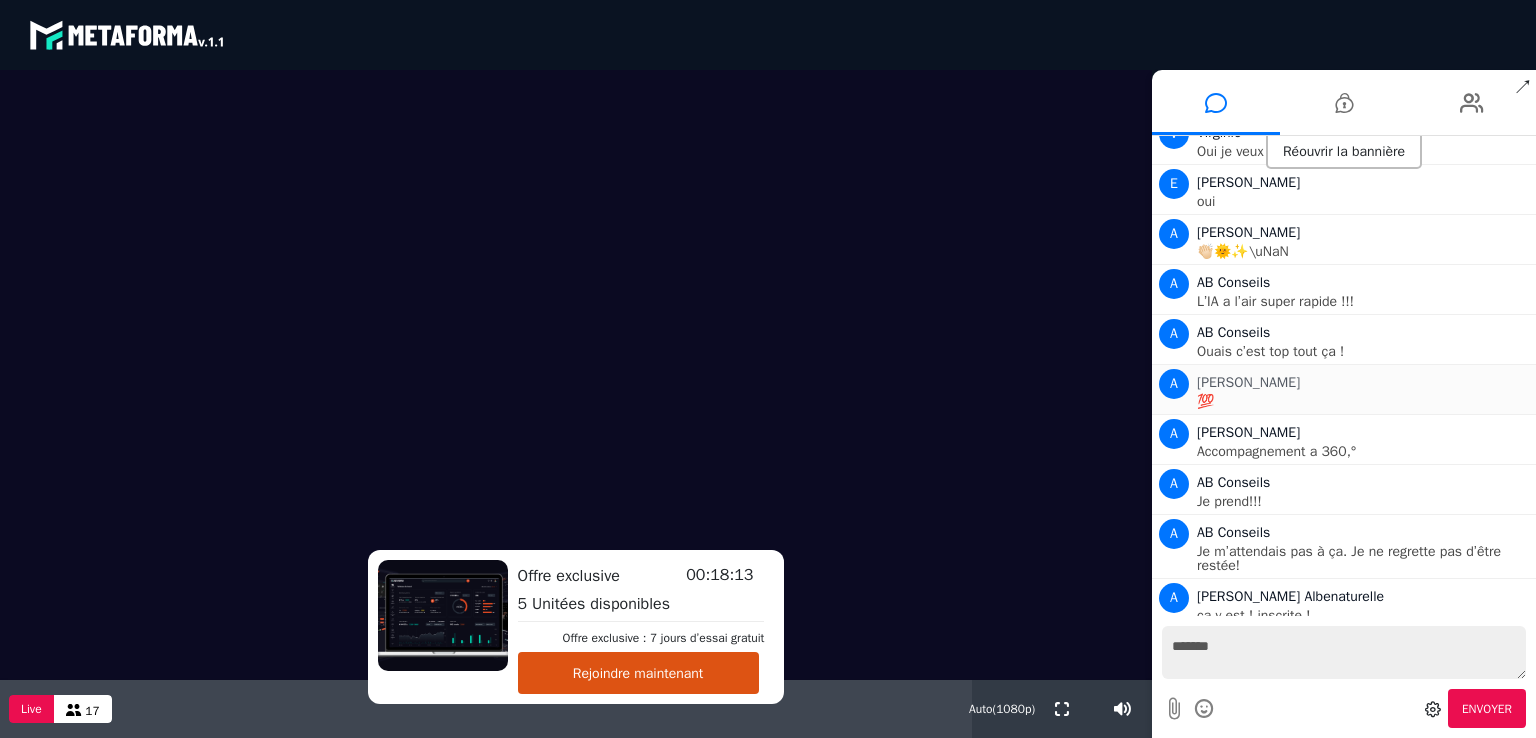 type on "********" 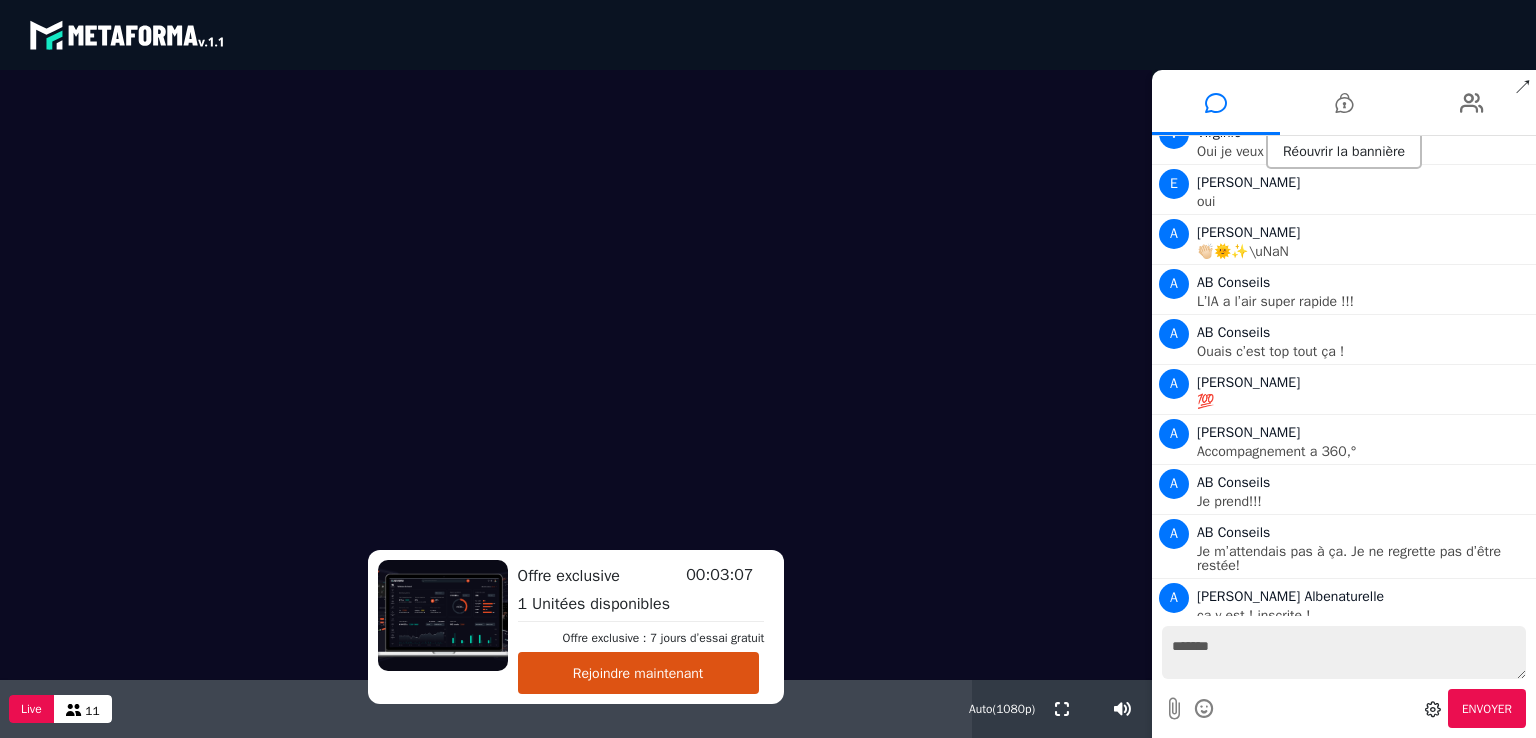 type on "********" 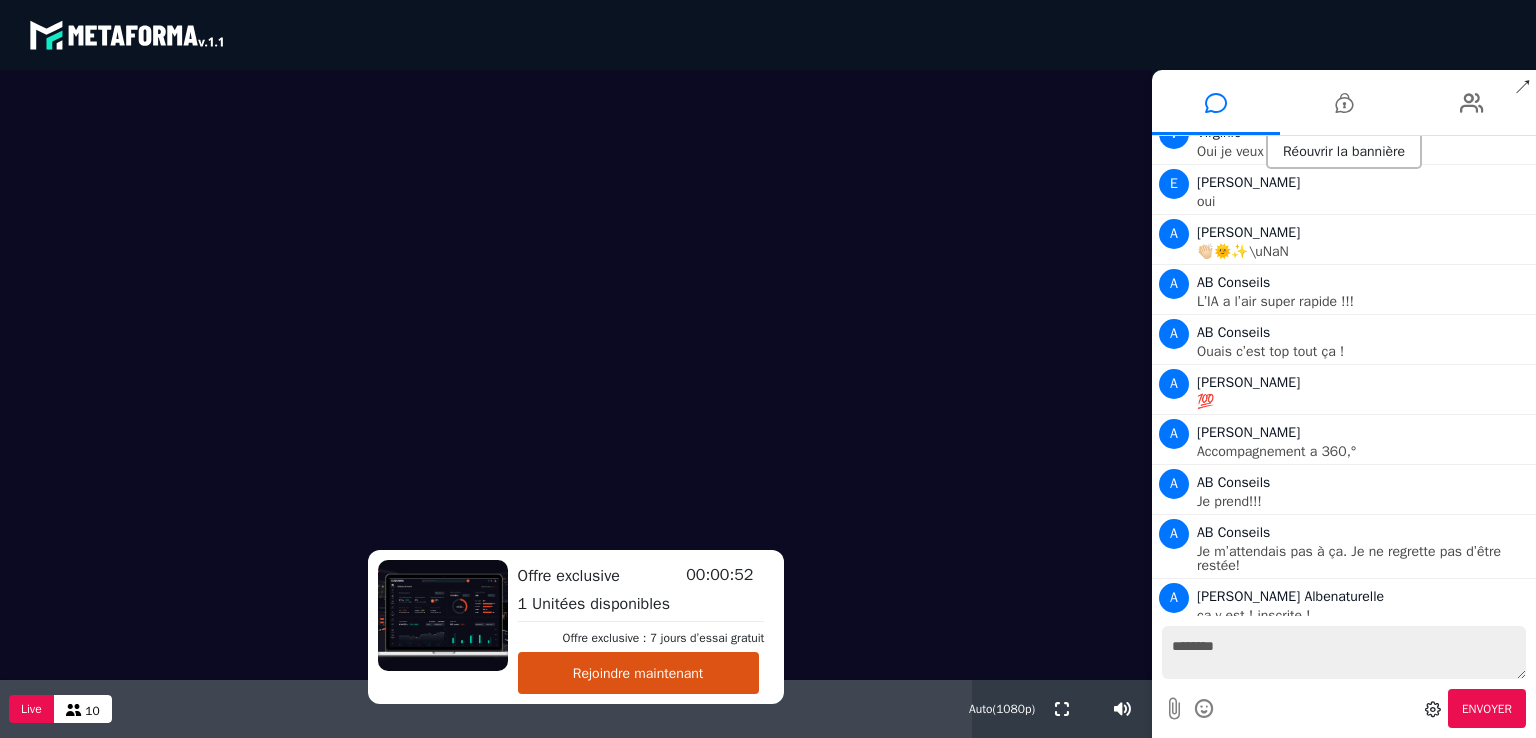 click at bounding box center [576, 375] 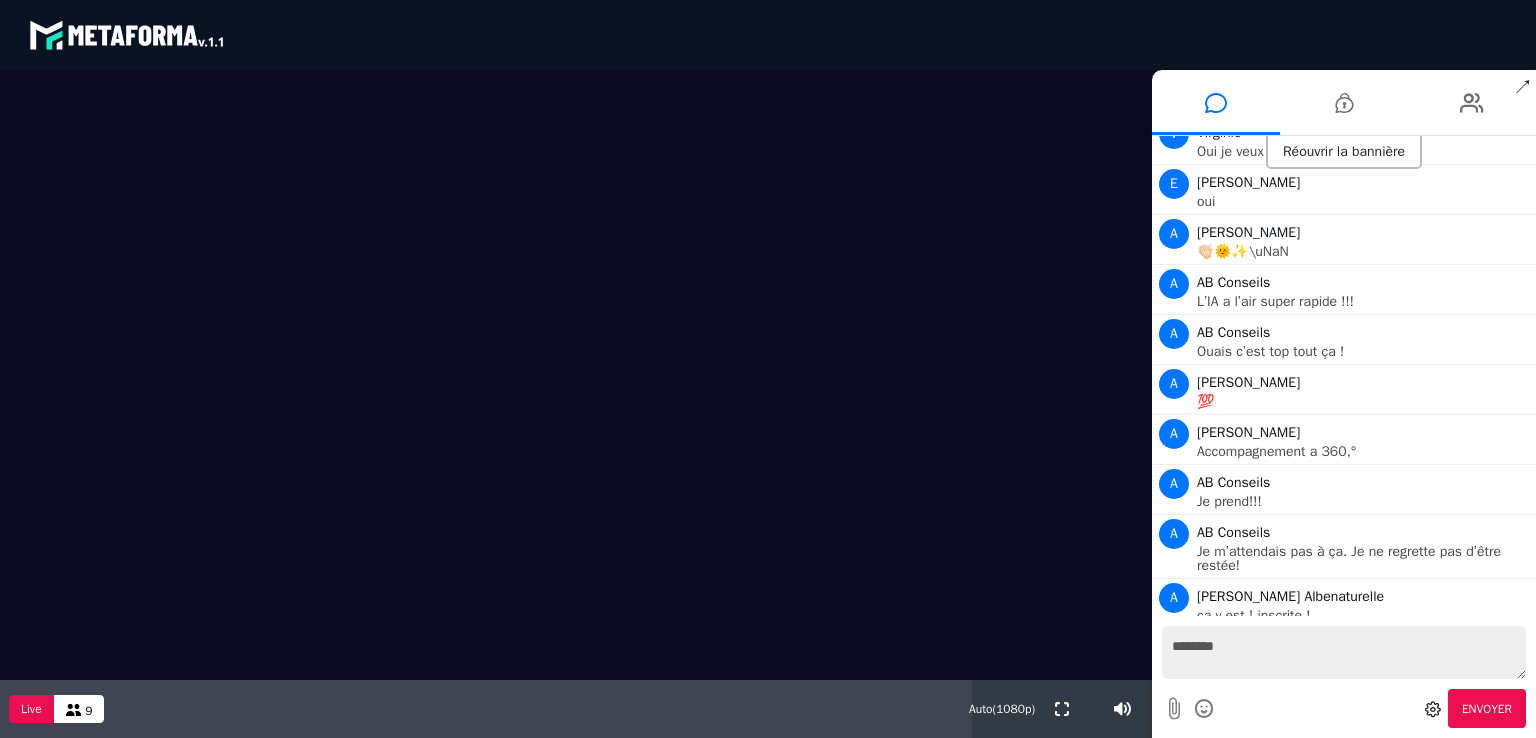 click on "********" at bounding box center [1344, 652] 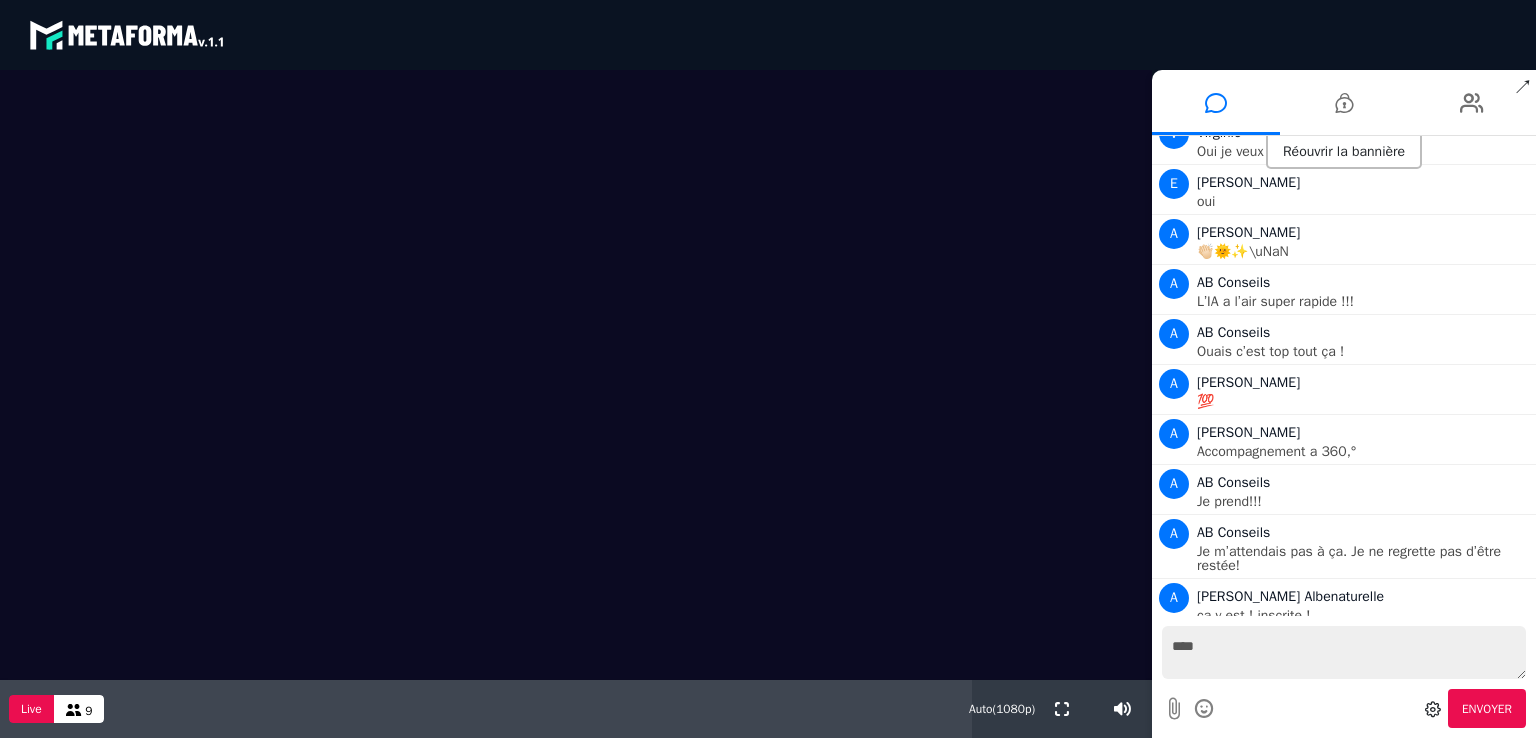 type on "*****" 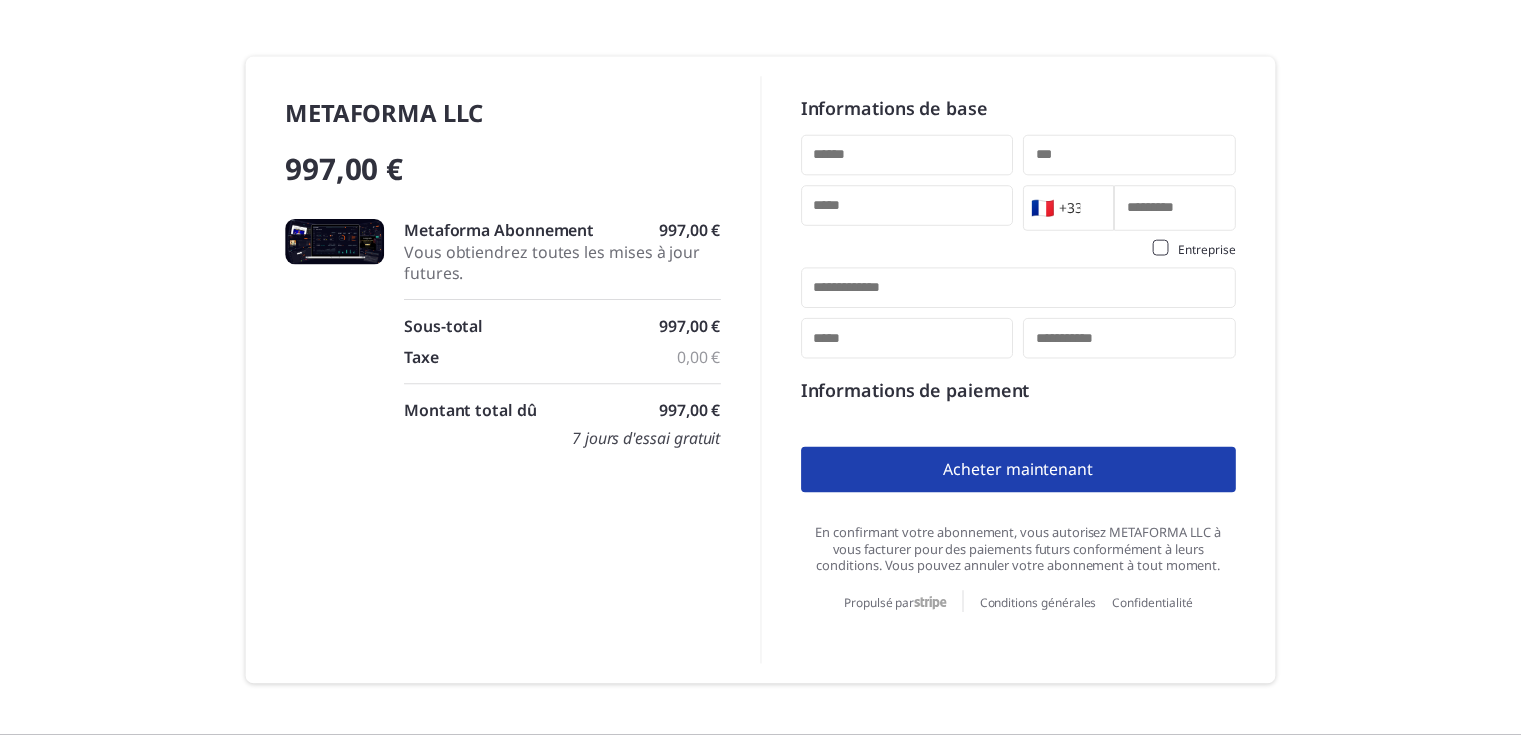 scroll, scrollTop: 0, scrollLeft: 0, axis: both 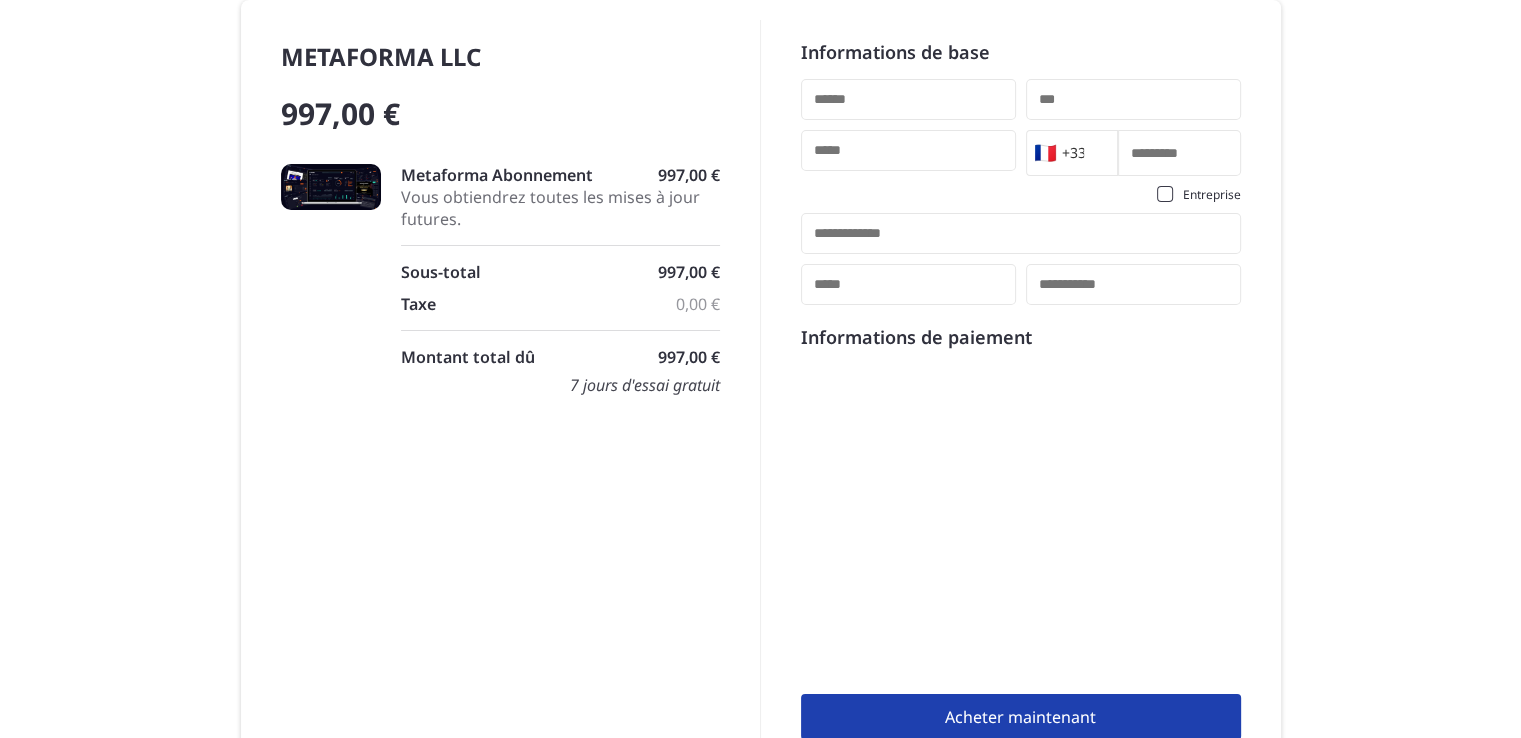 click at bounding box center [908, 99] 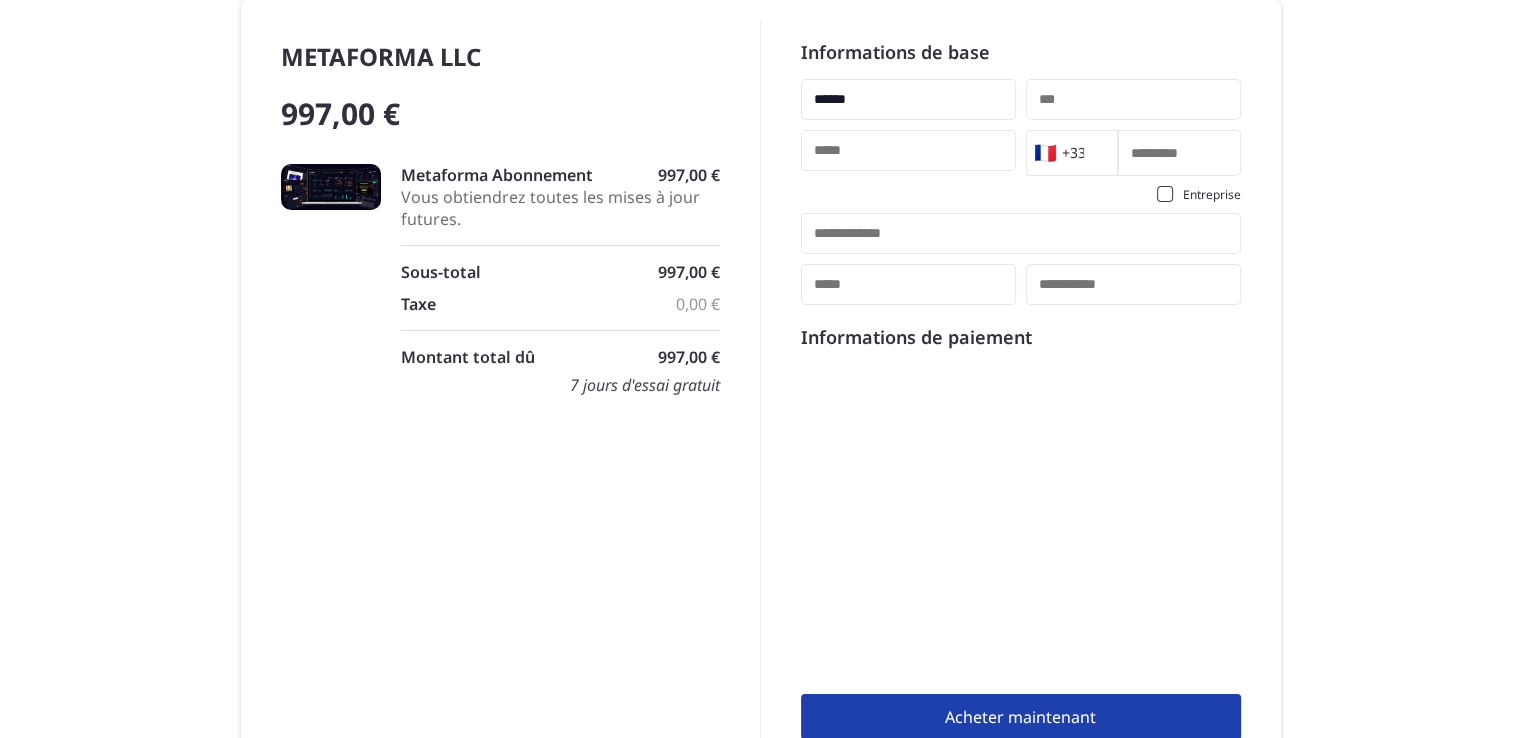 type on "******" 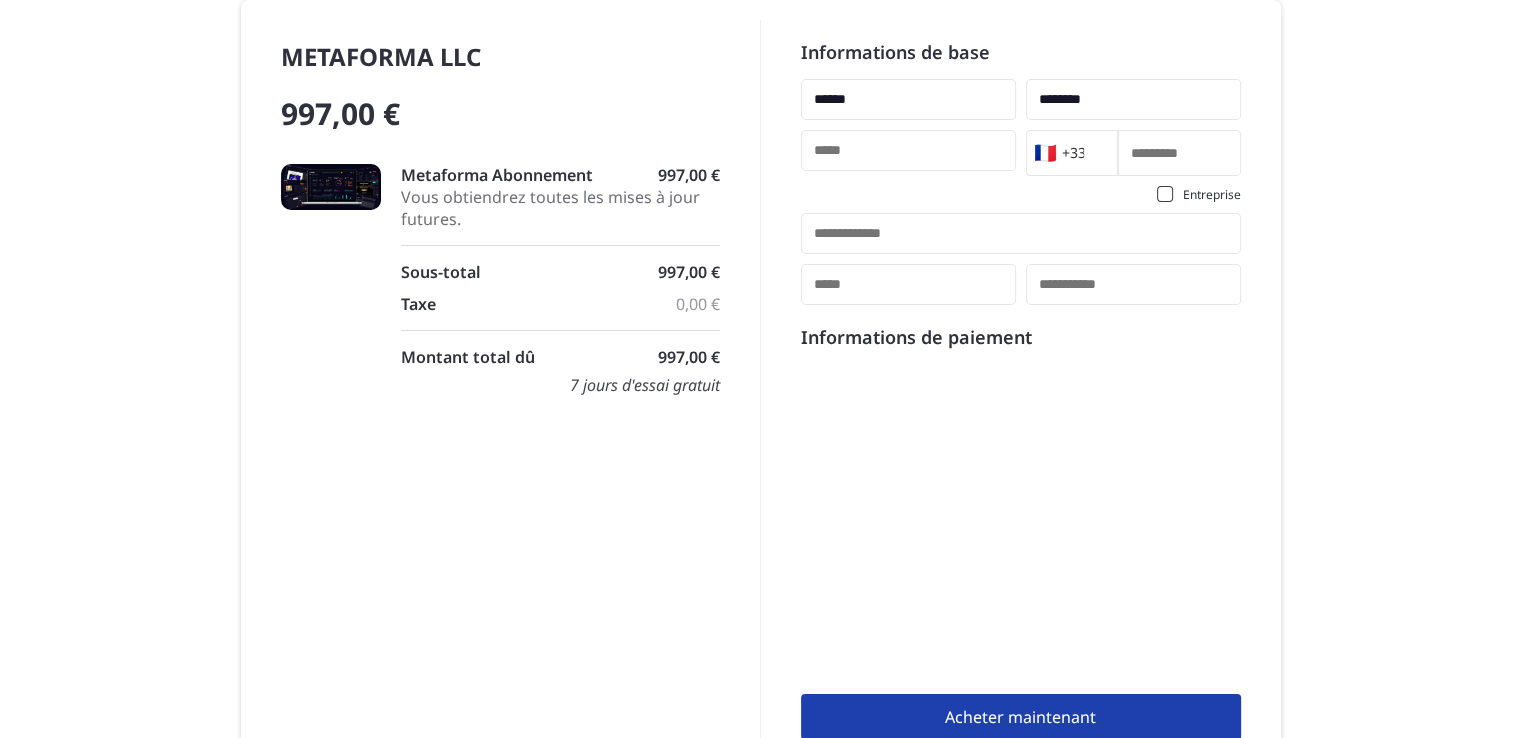 type on "********" 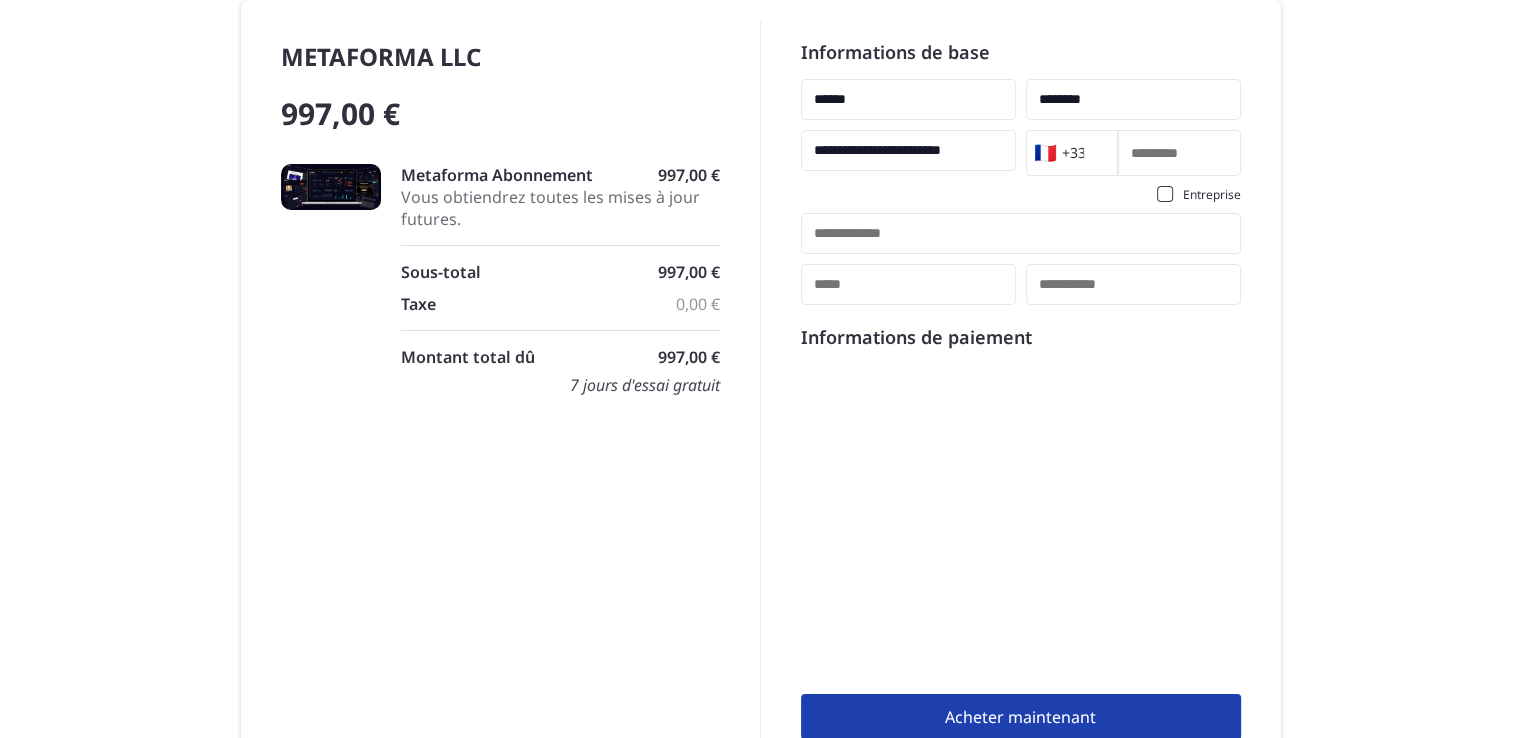 type on "**********" 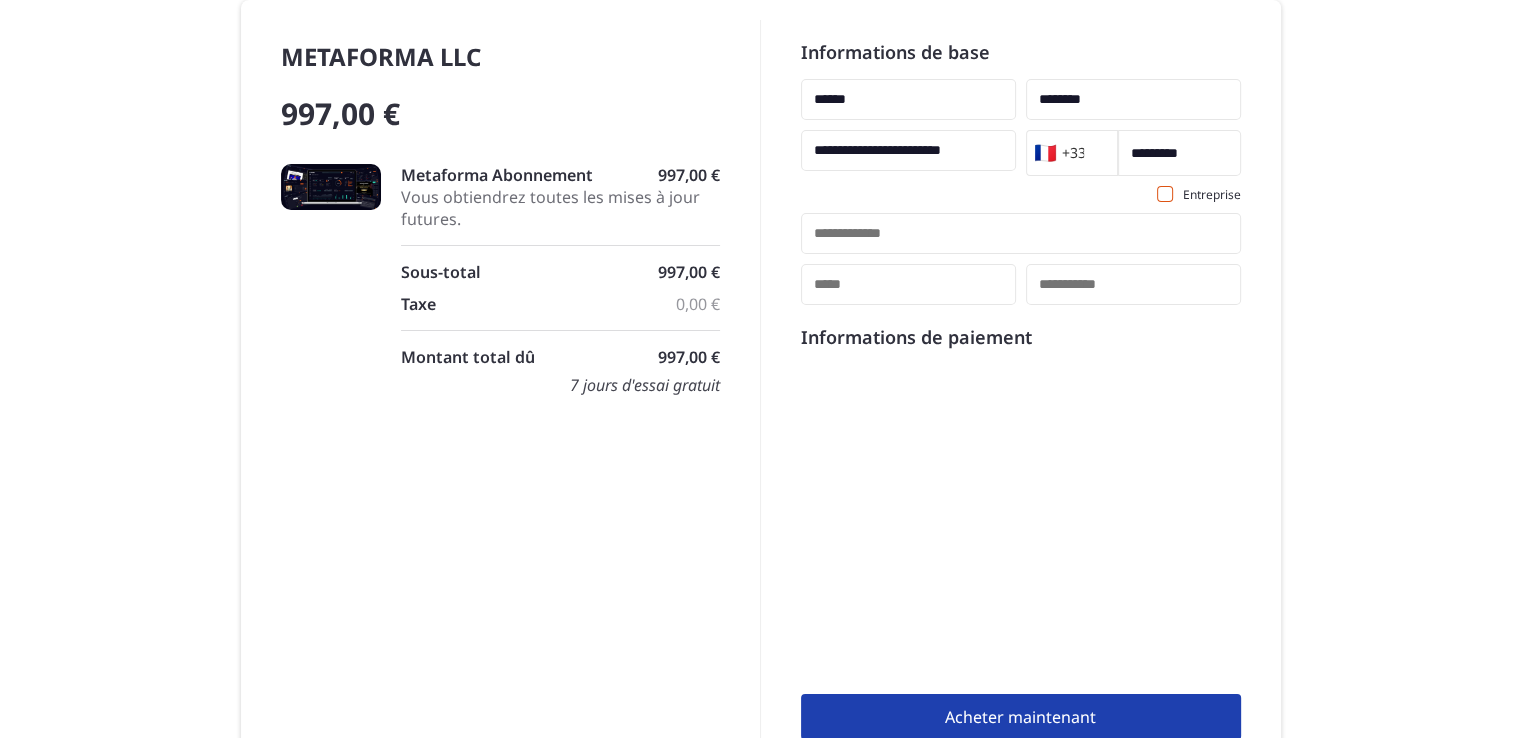type on "*********" 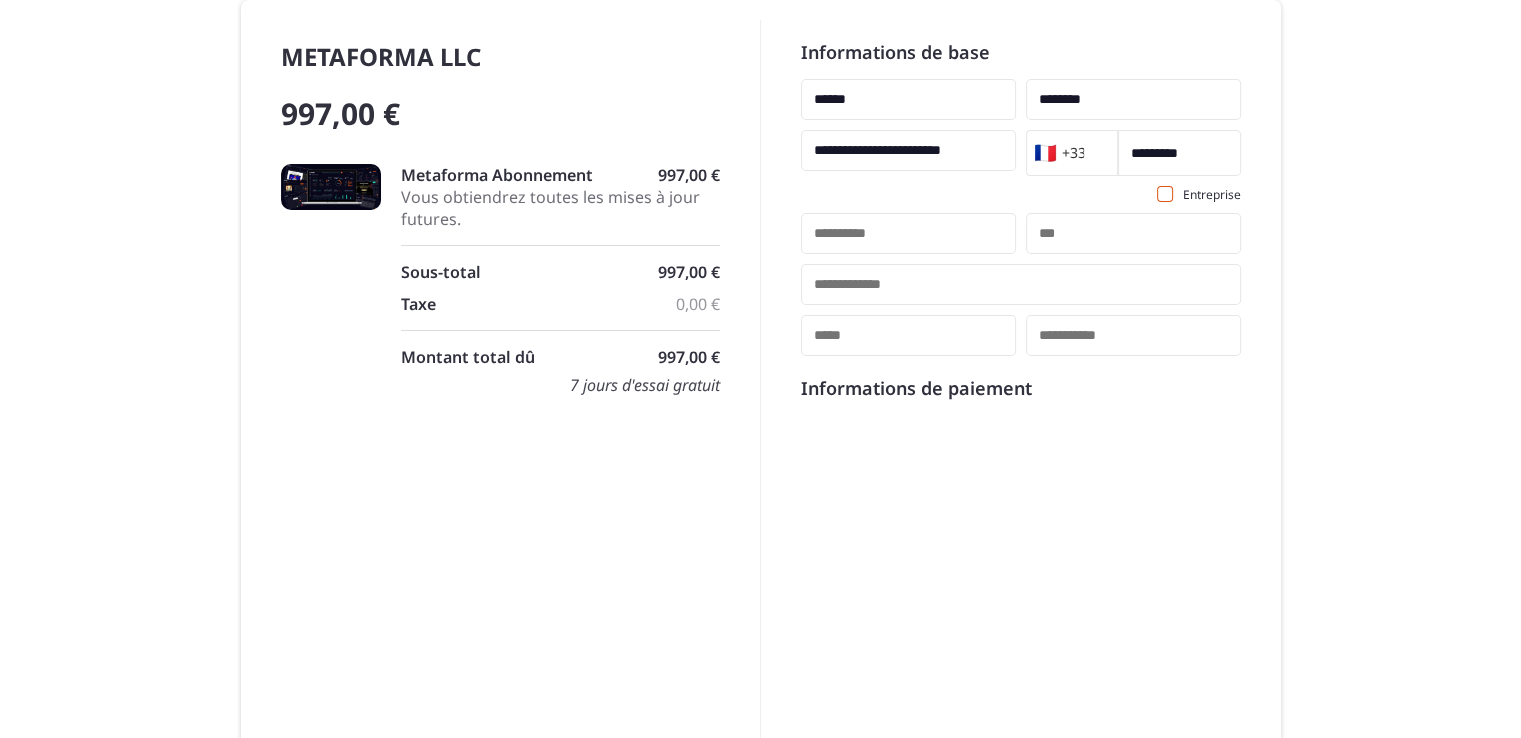 click at bounding box center (1165, 194) 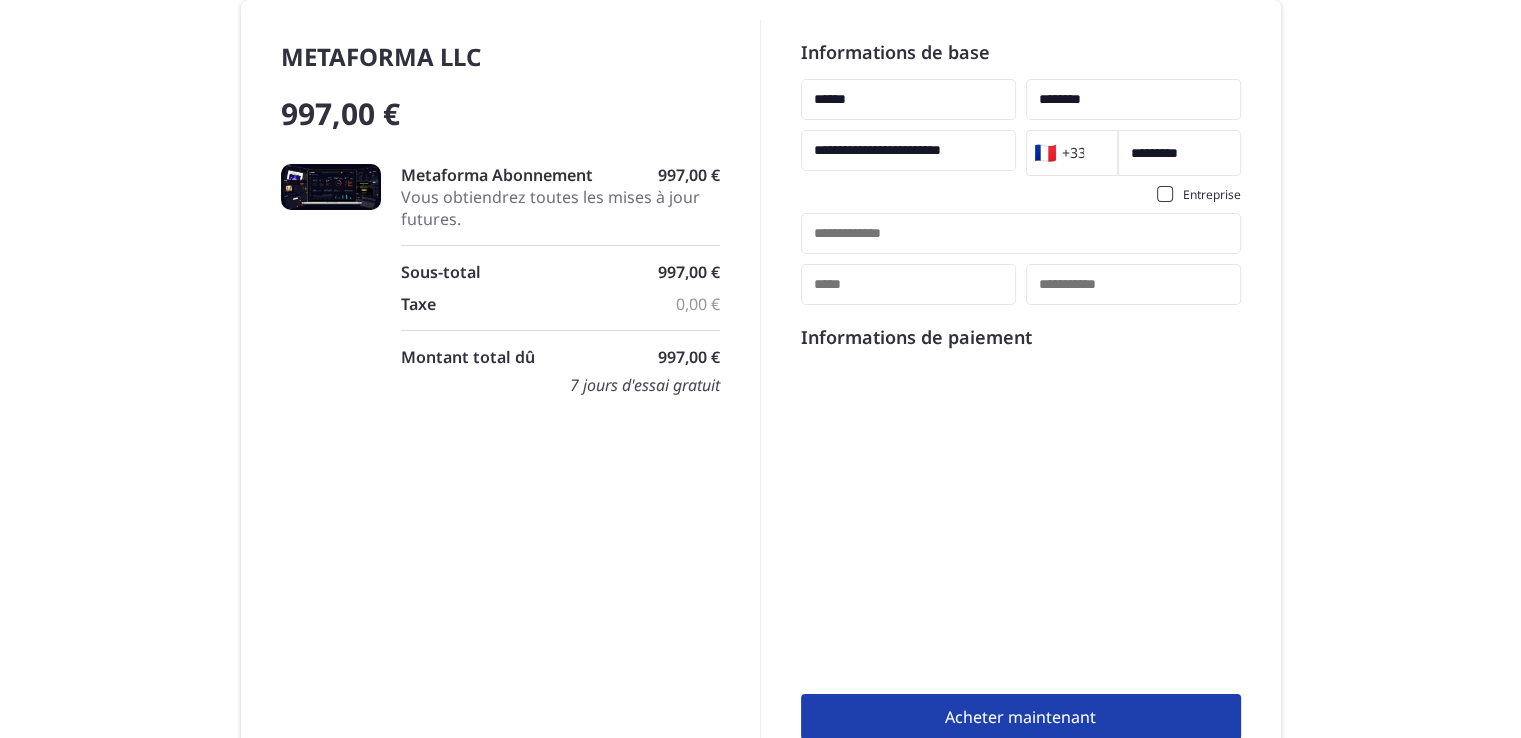 click at bounding box center [1021, 233] 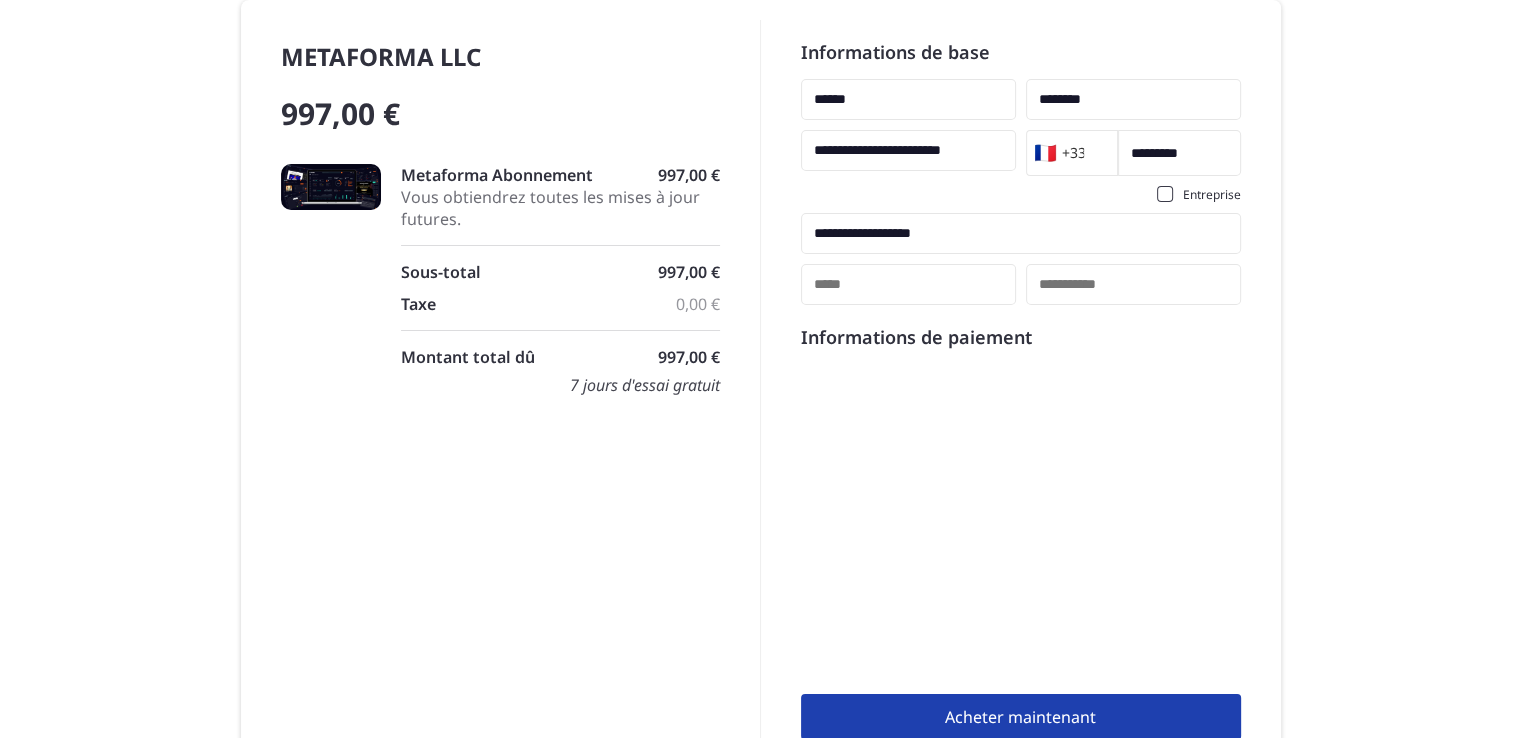 type on "**********" 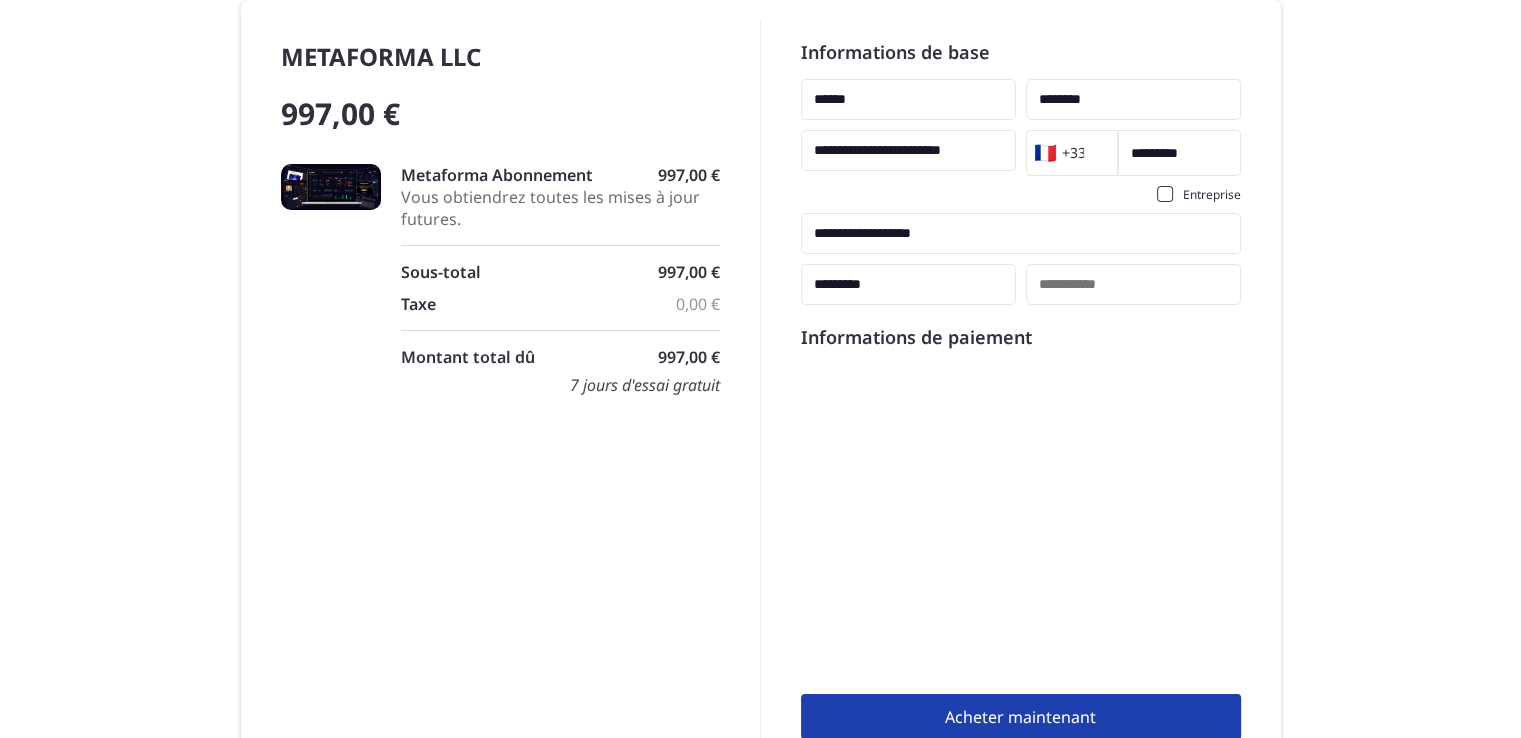 type on "*********" 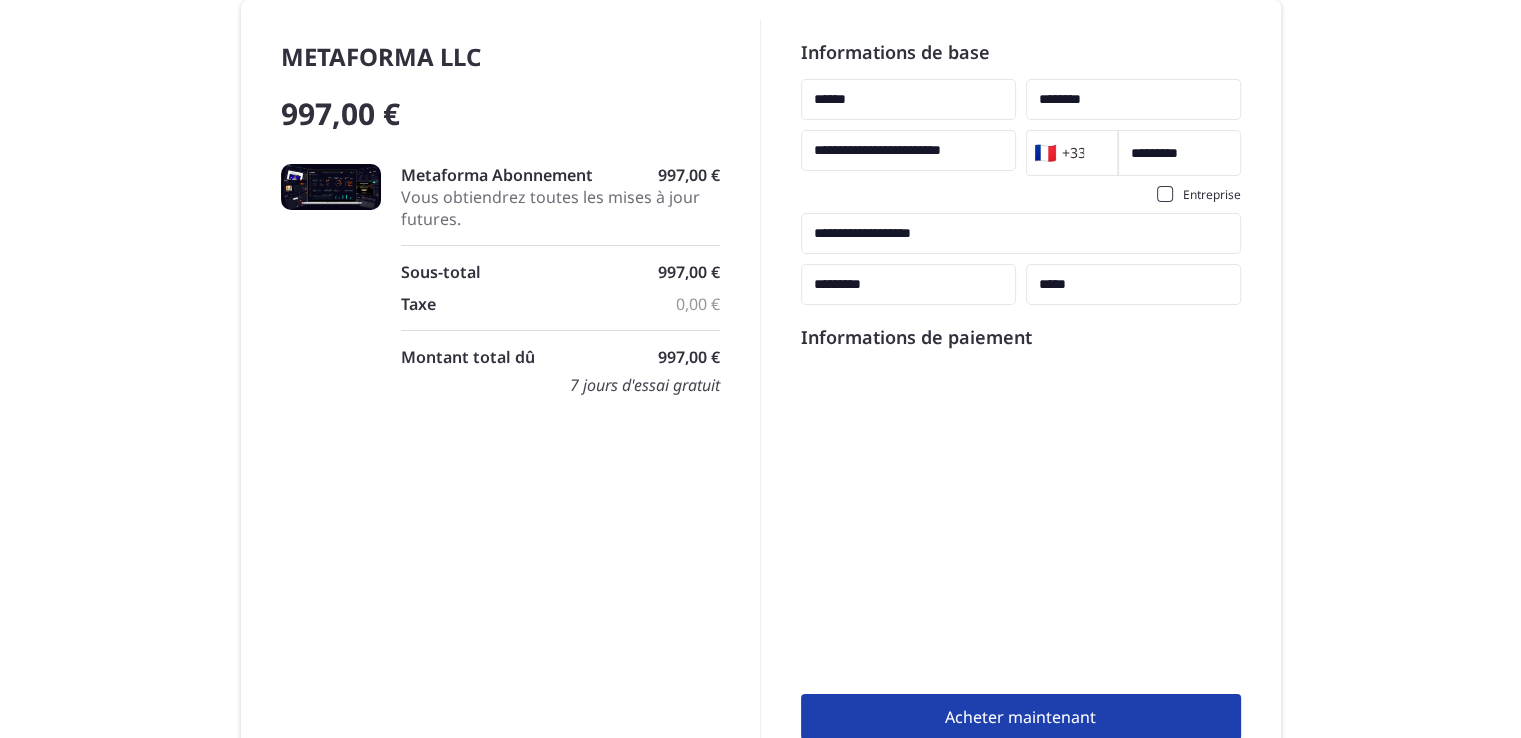 scroll, scrollTop: 100, scrollLeft: 0, axis: vertical 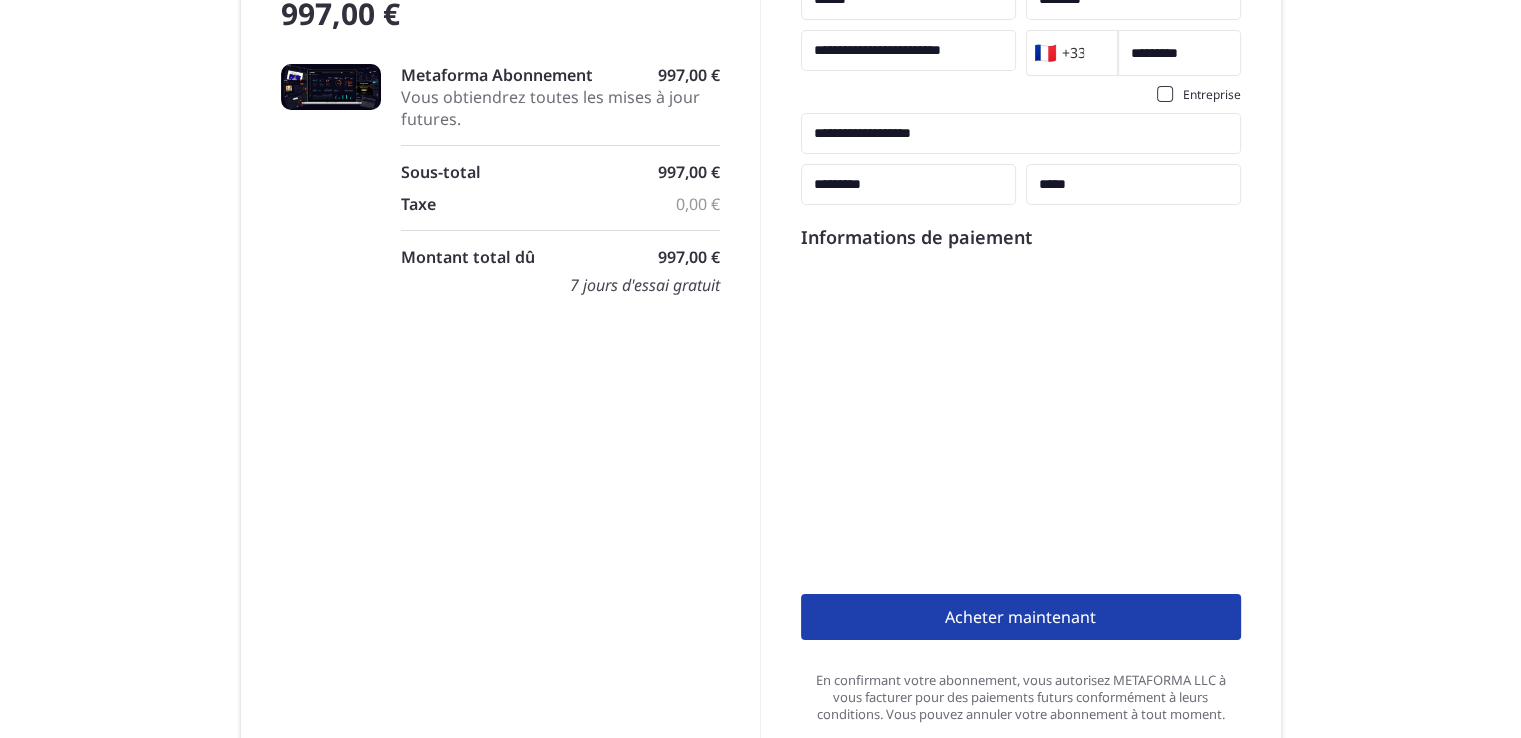 type on "*****" 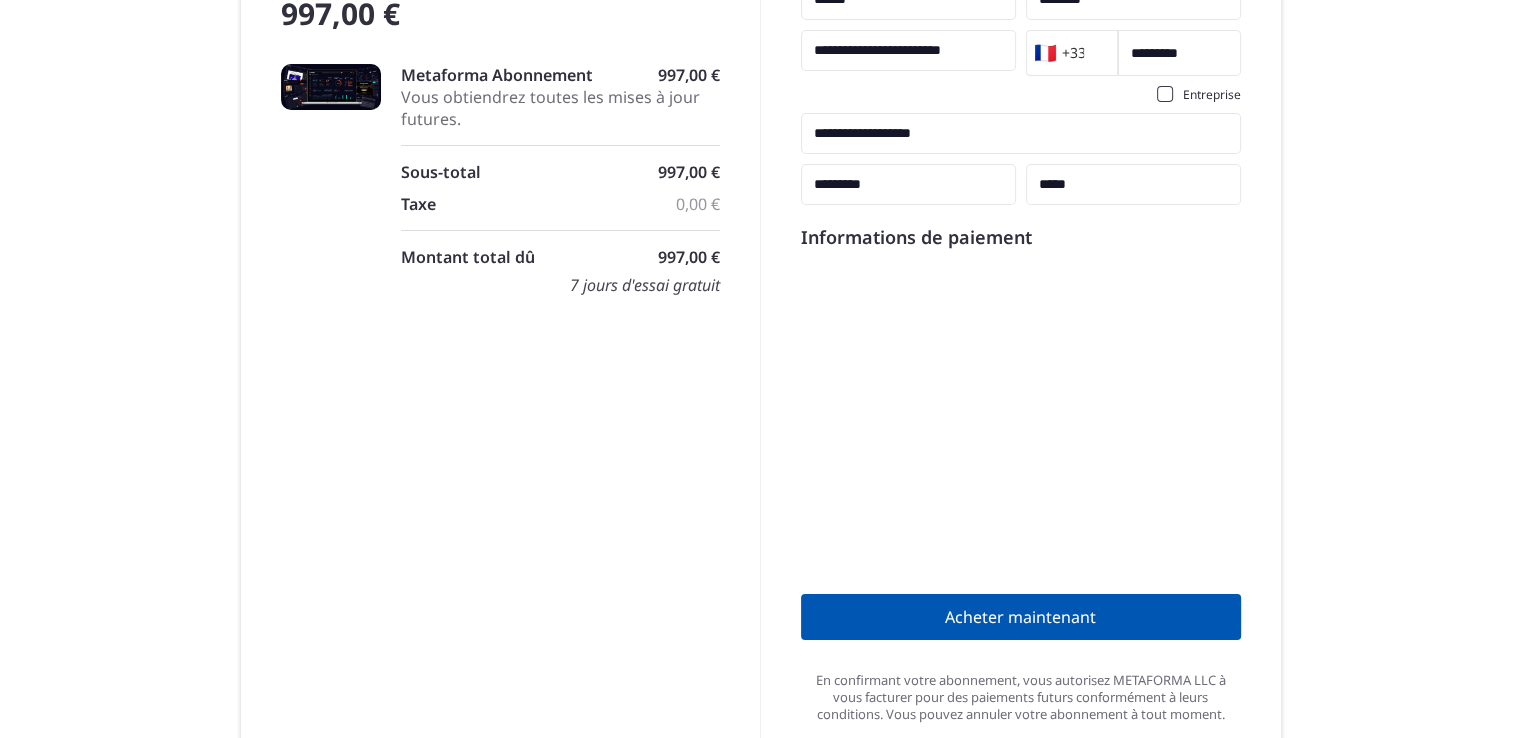click on "Acheter maintenant" at bounding box center [1021, 617] 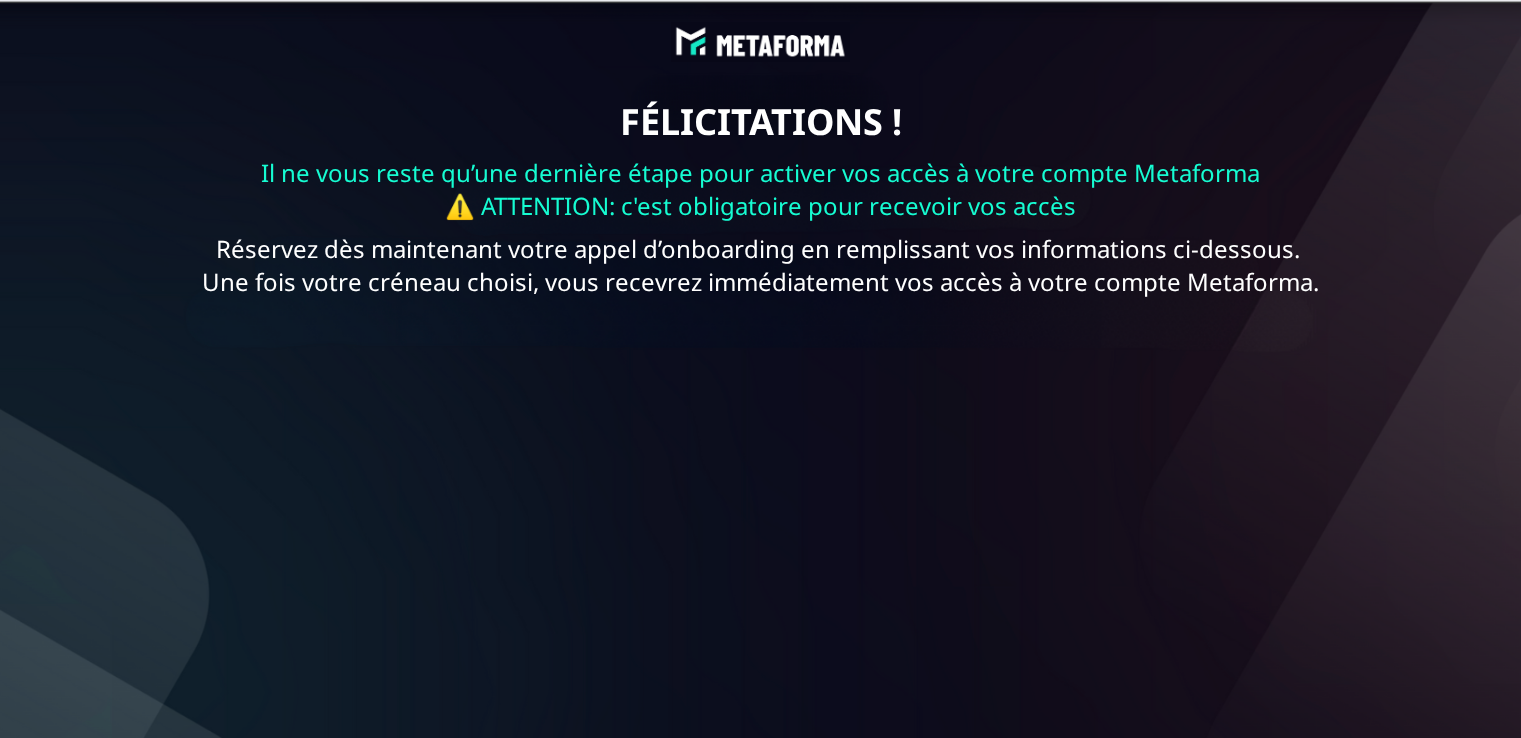 scroll, scrollTop: 0, scrollLeft: 0, axis: both 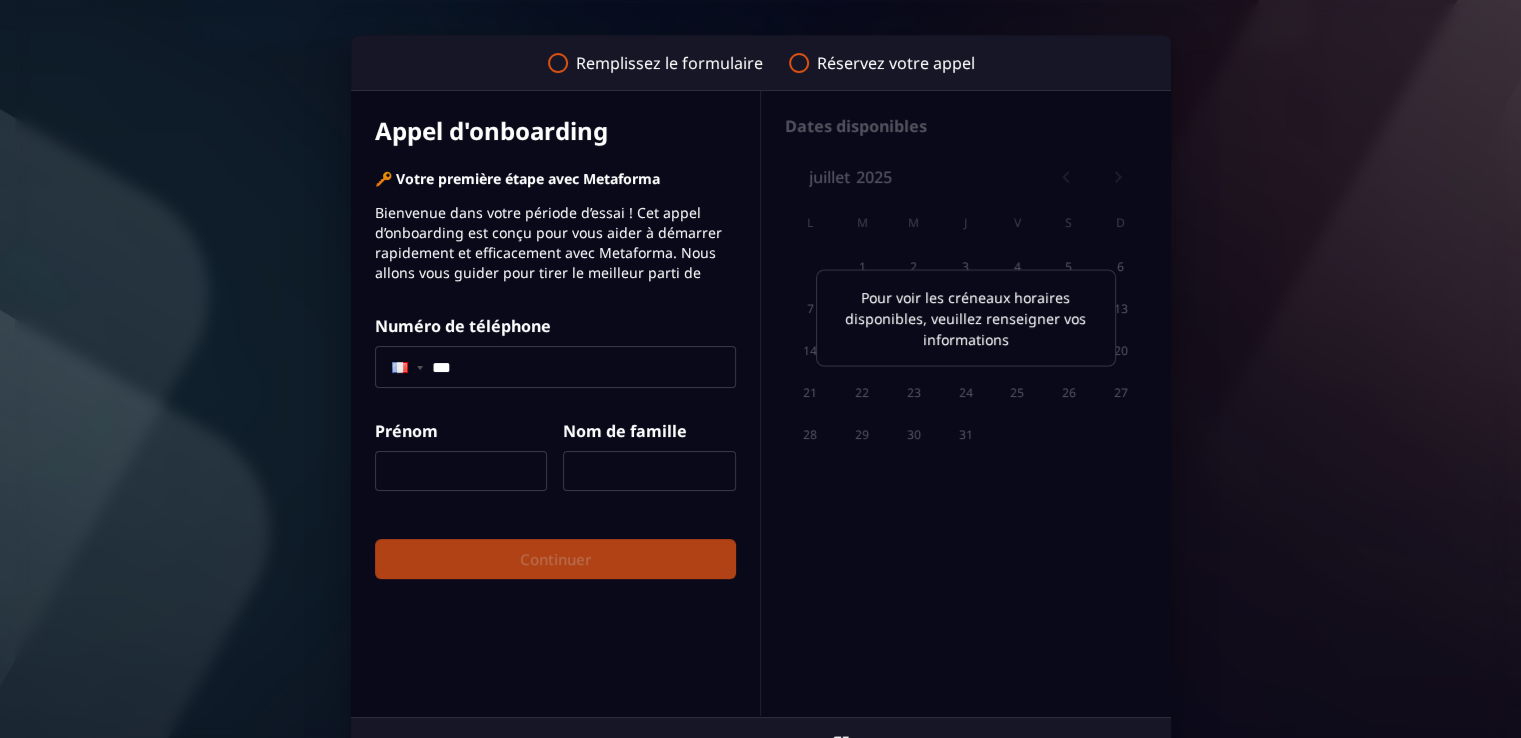 click on "***" 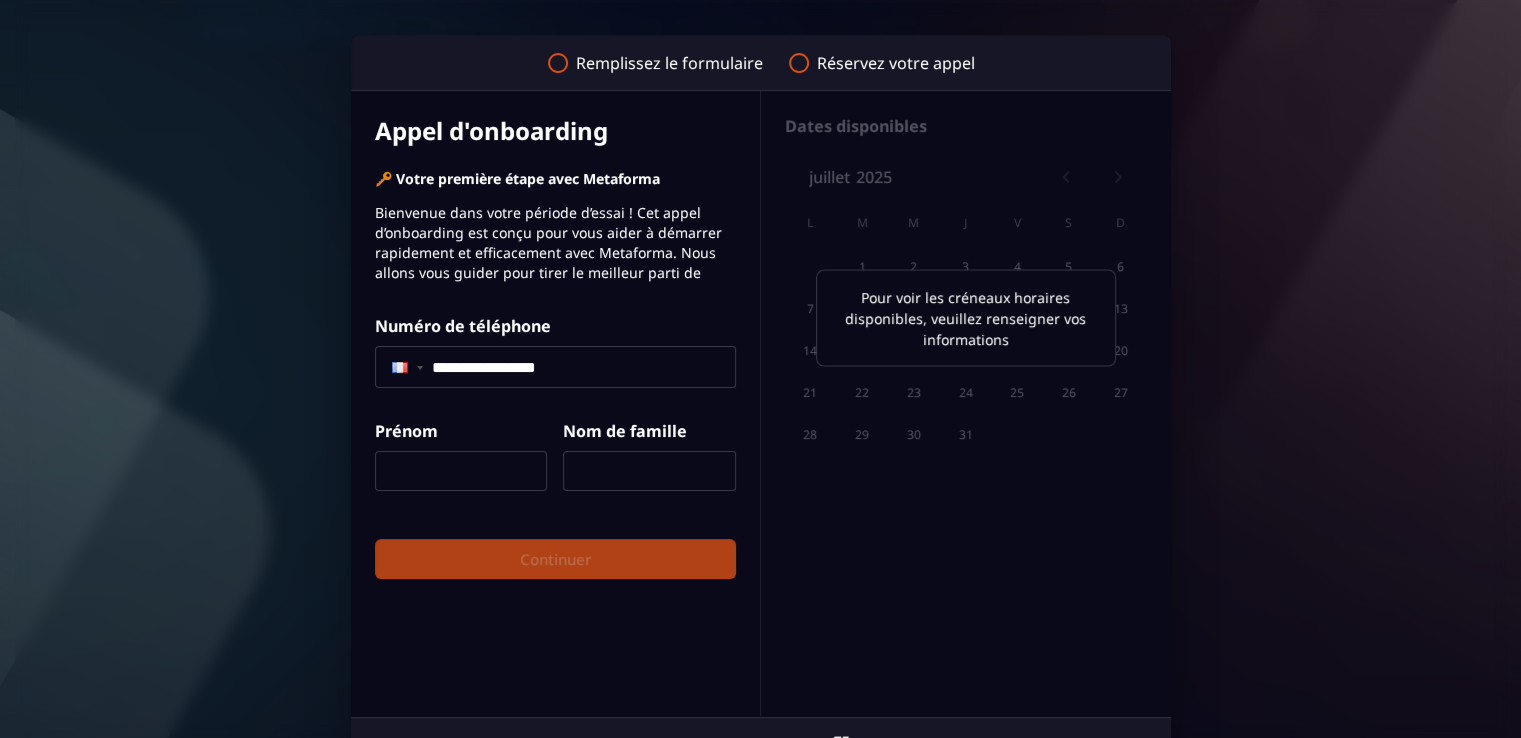 type on "**********" 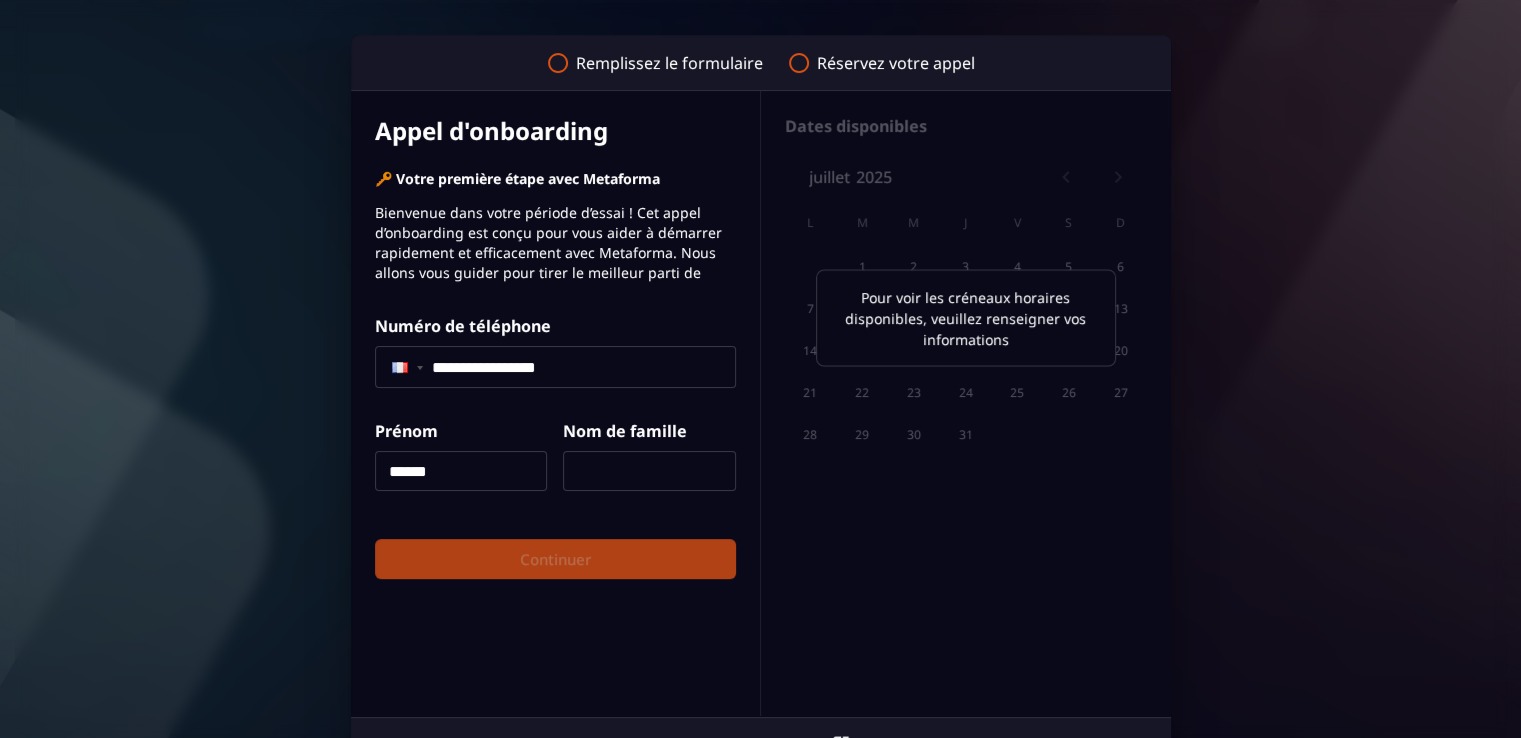 type on "******" 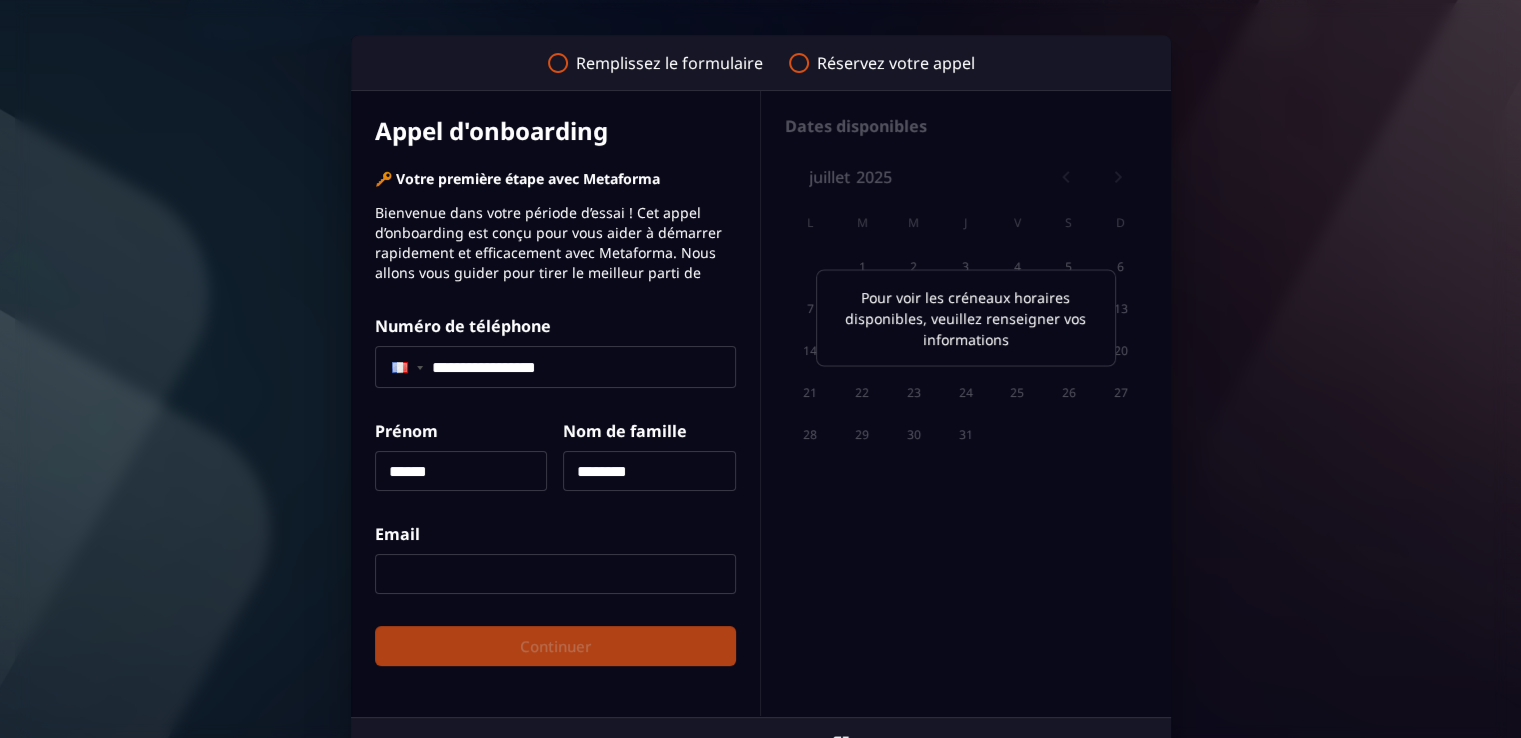 type on "********" 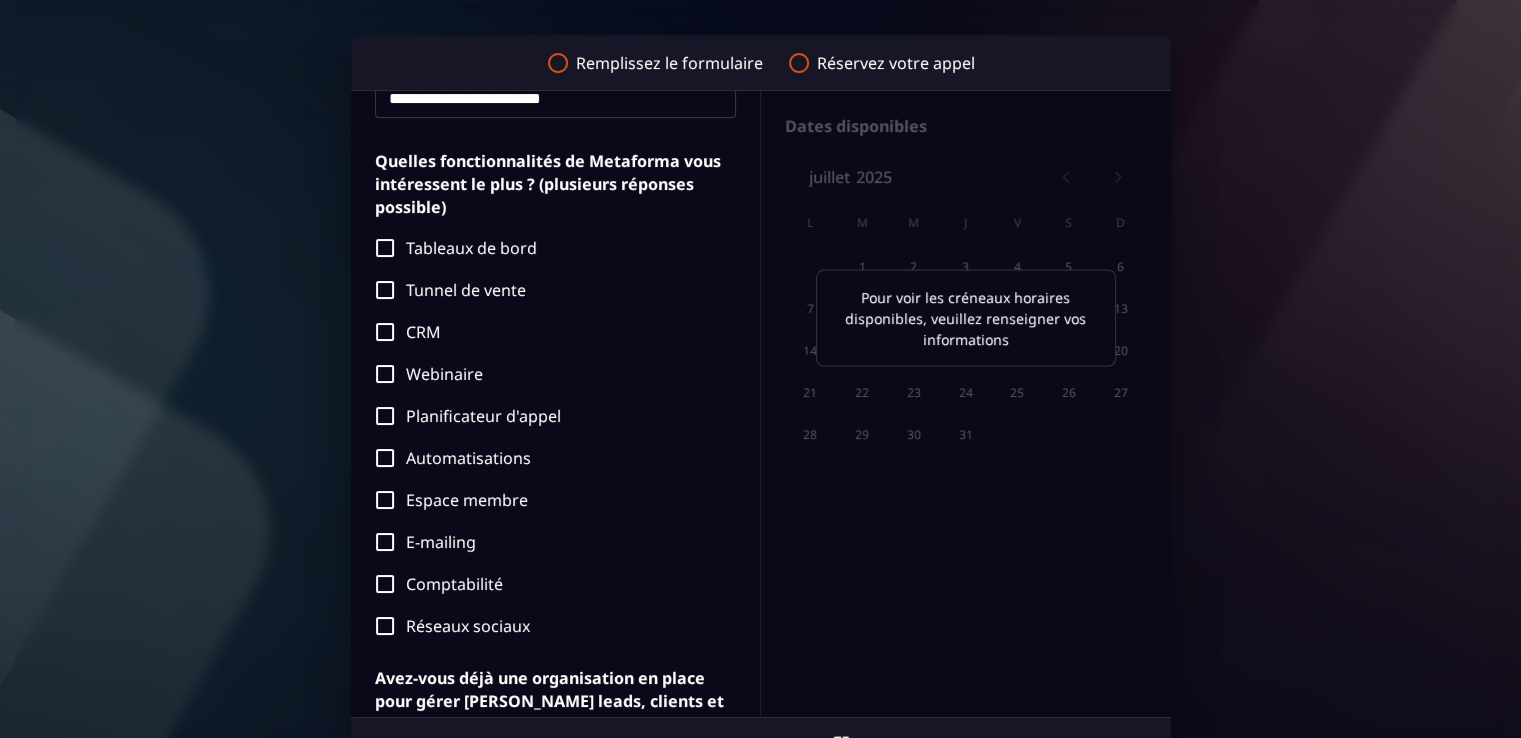 scroll, scrollTop: 502, scrollLeft: 0, axis: vertical 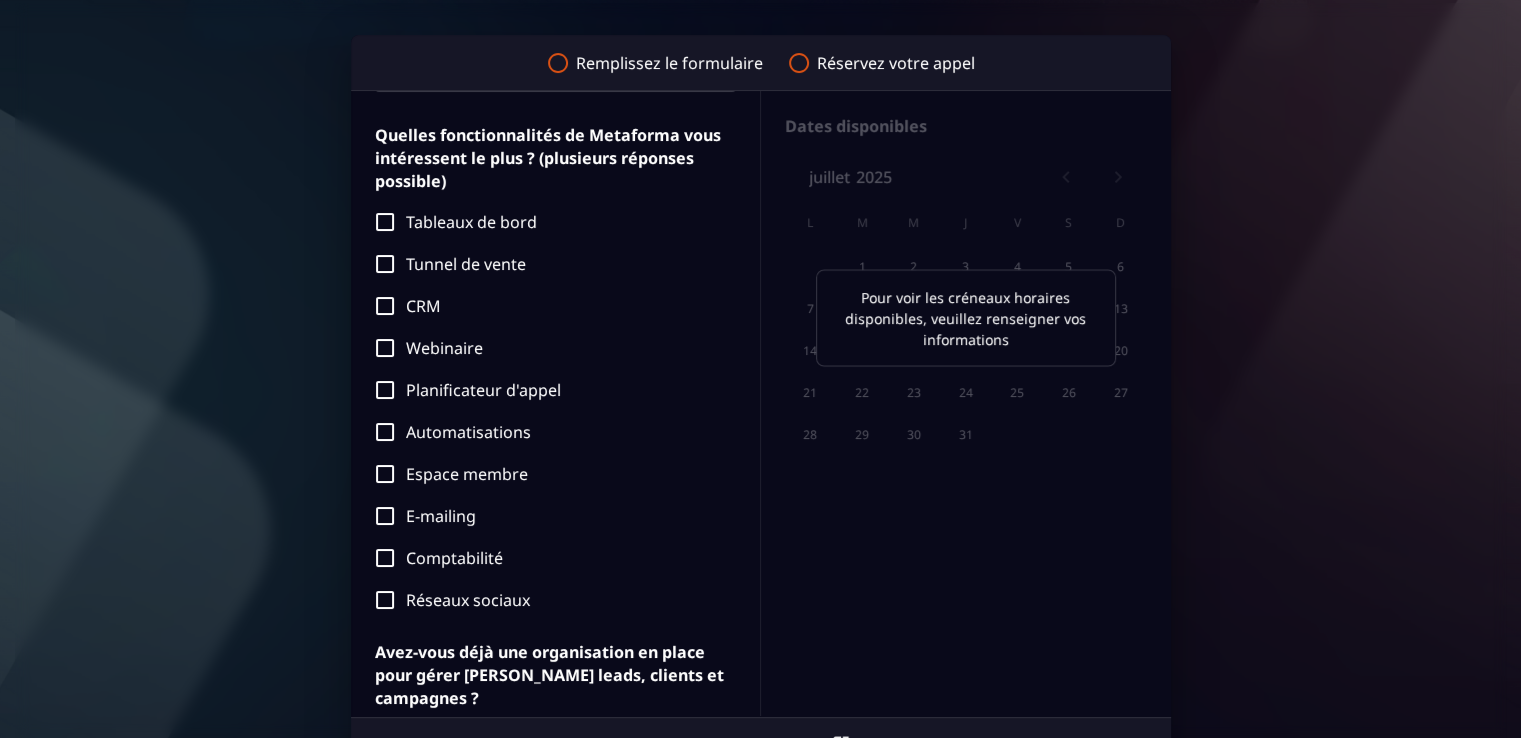 type on "**********" 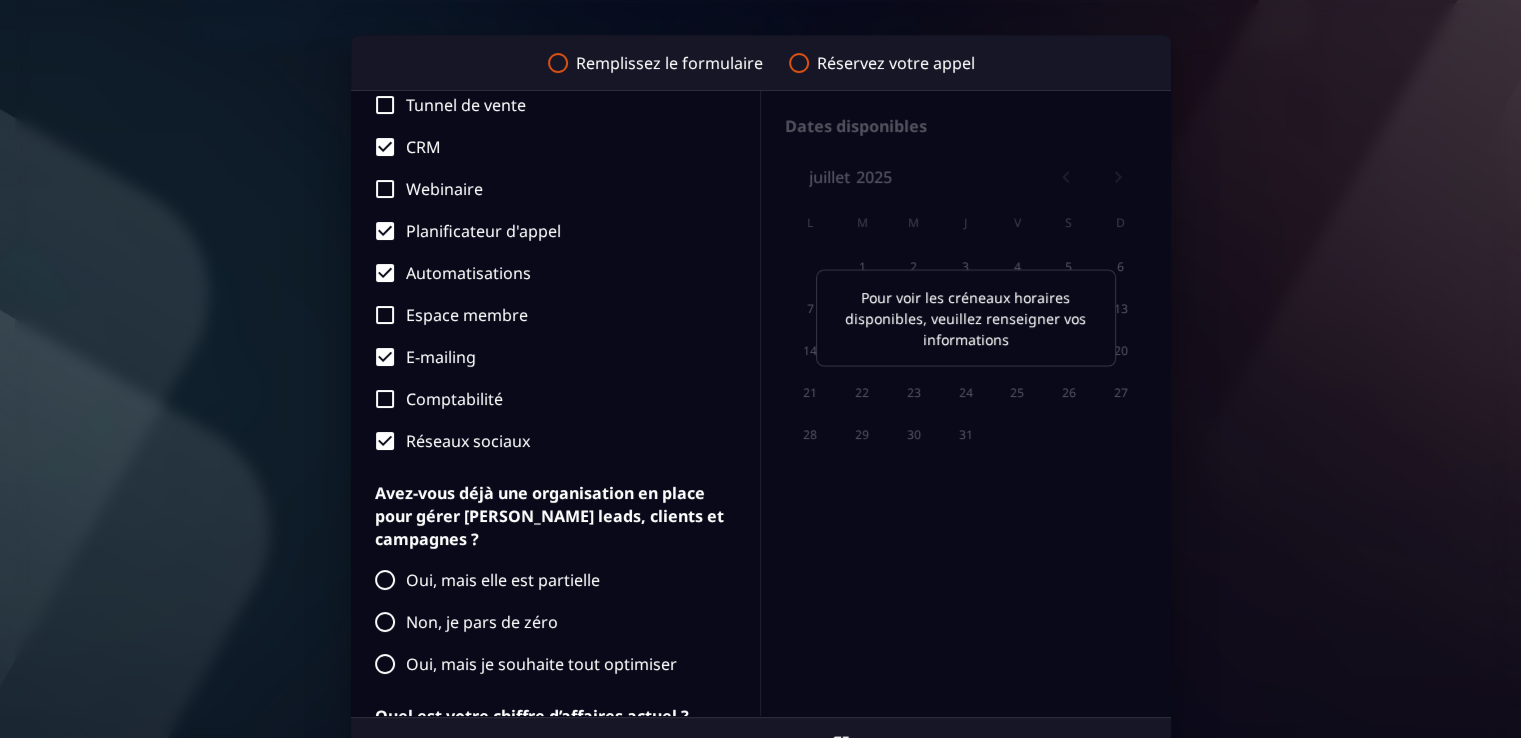 scroll, scrollTop: 702, scrollLeft: 0, axis: vertical 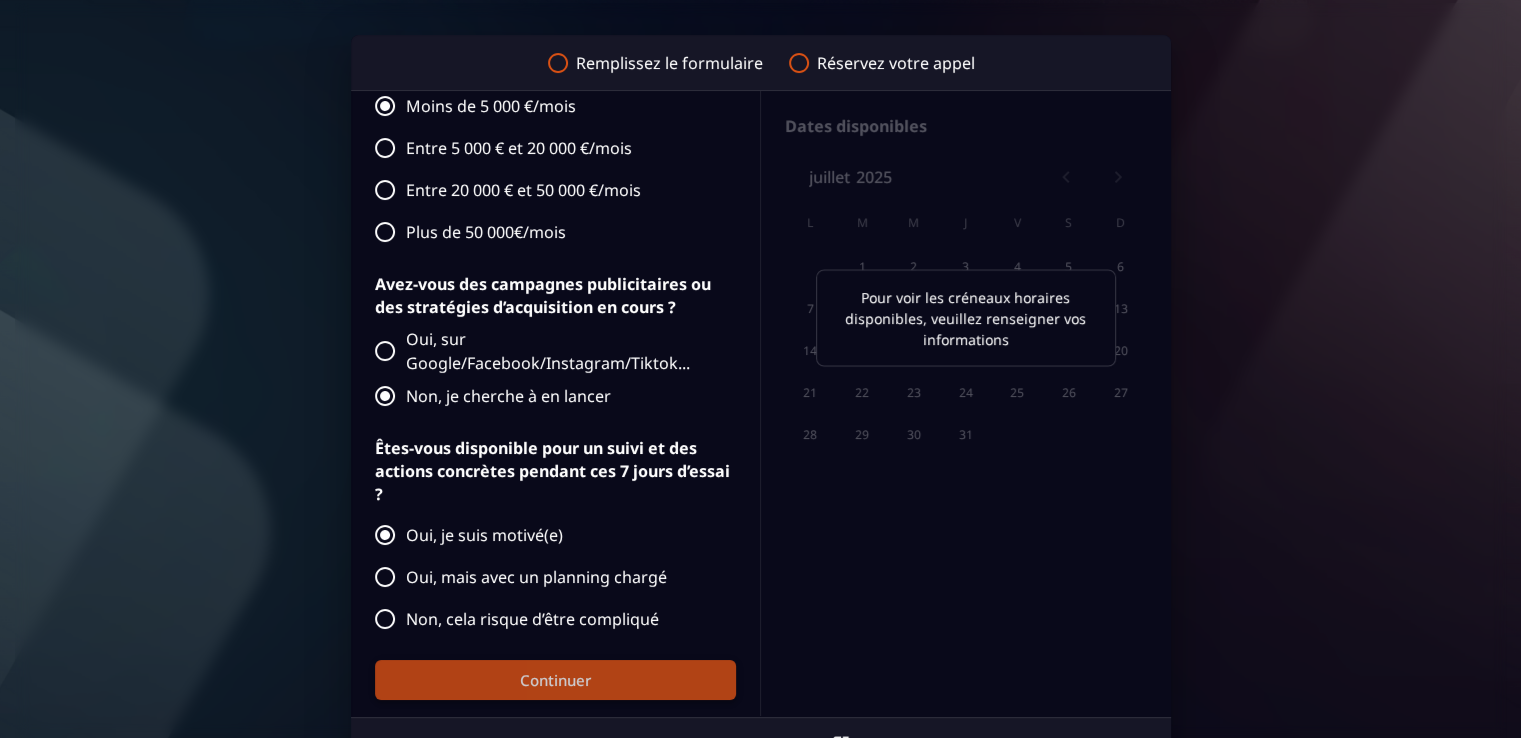 click on "Continuer" at bounding box center (555, 679) 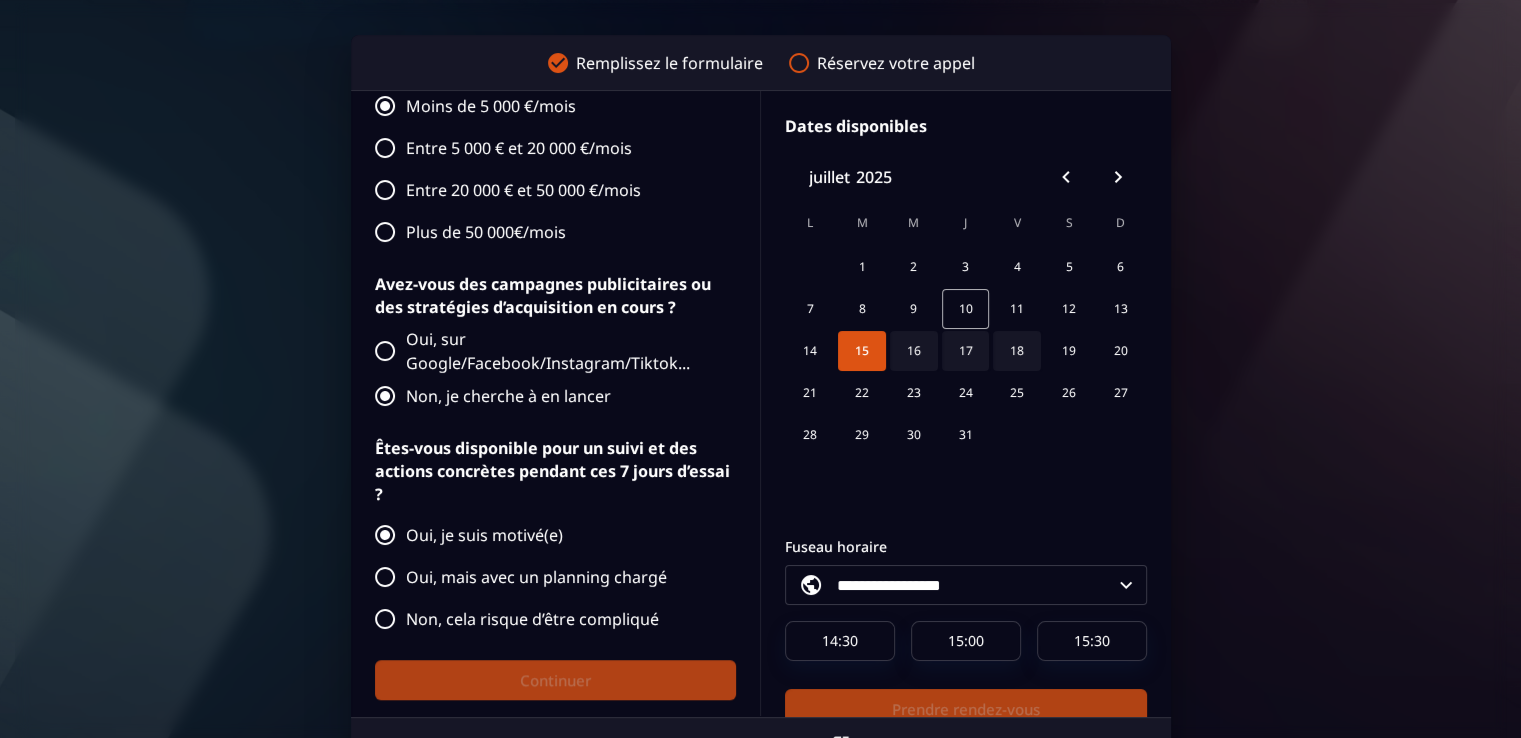 scroll, scrollTop: 52, scrollLeft: 0, axis: vertical 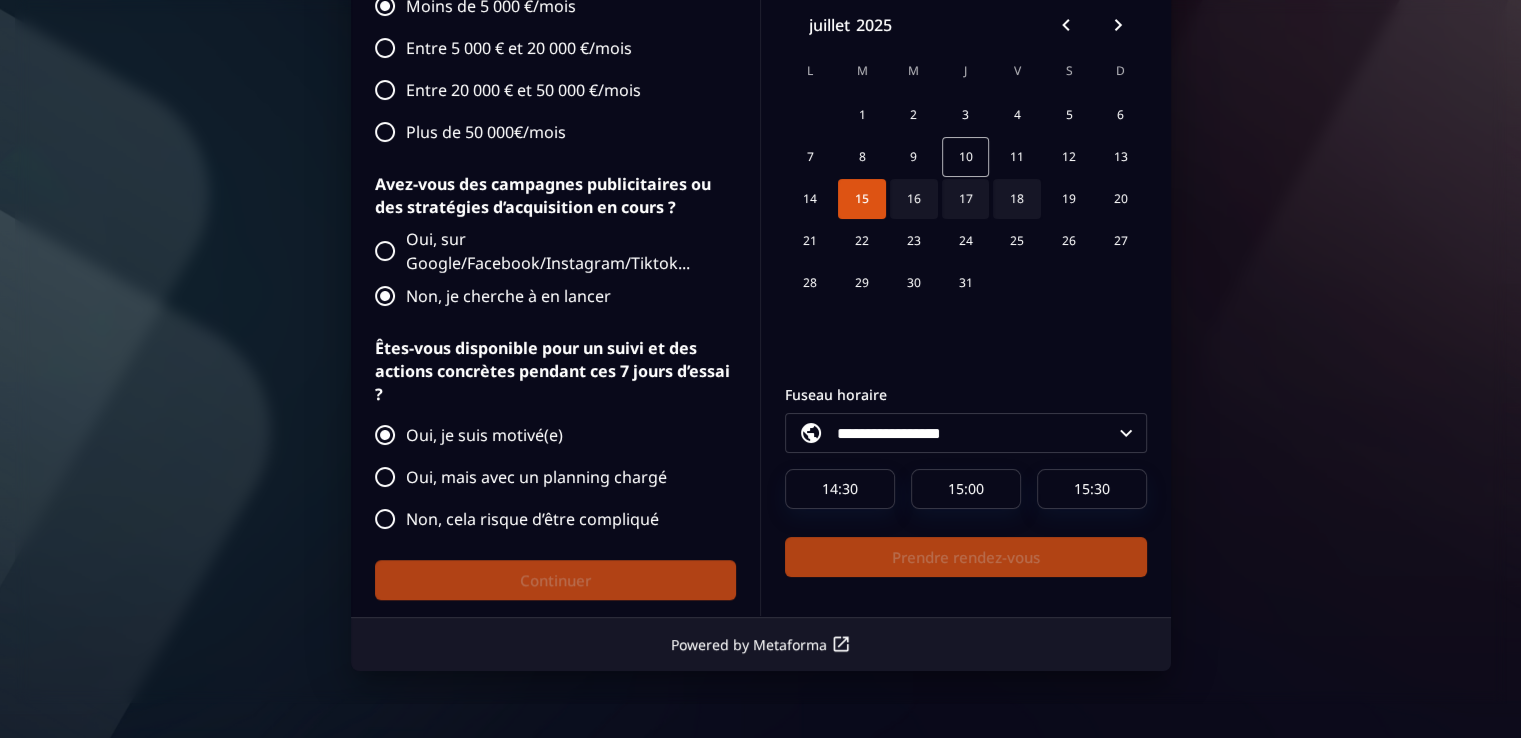 click on "16" at bounding box center (914, 199) 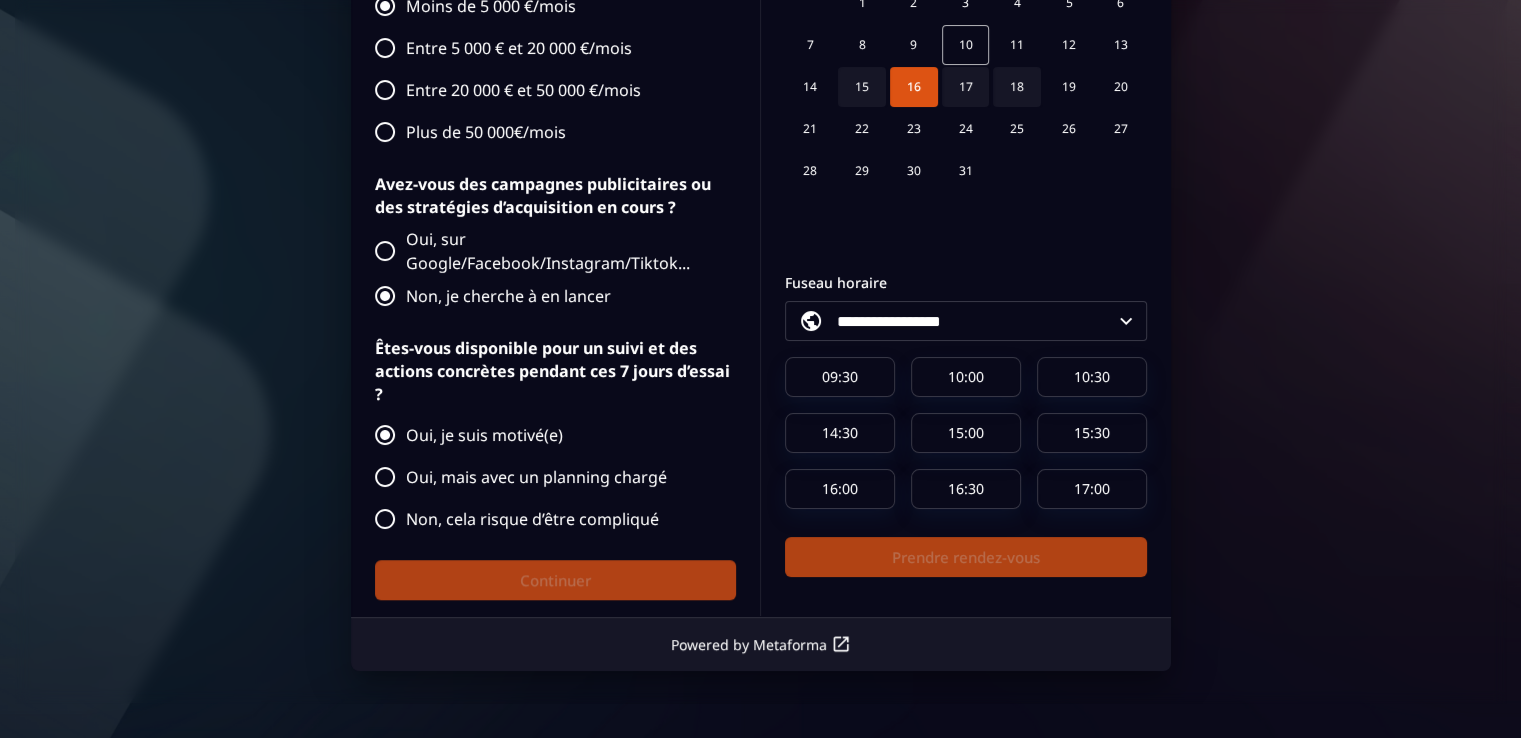 scroll, scrollTop: 64, scrollLeft: 0, axis: vertical 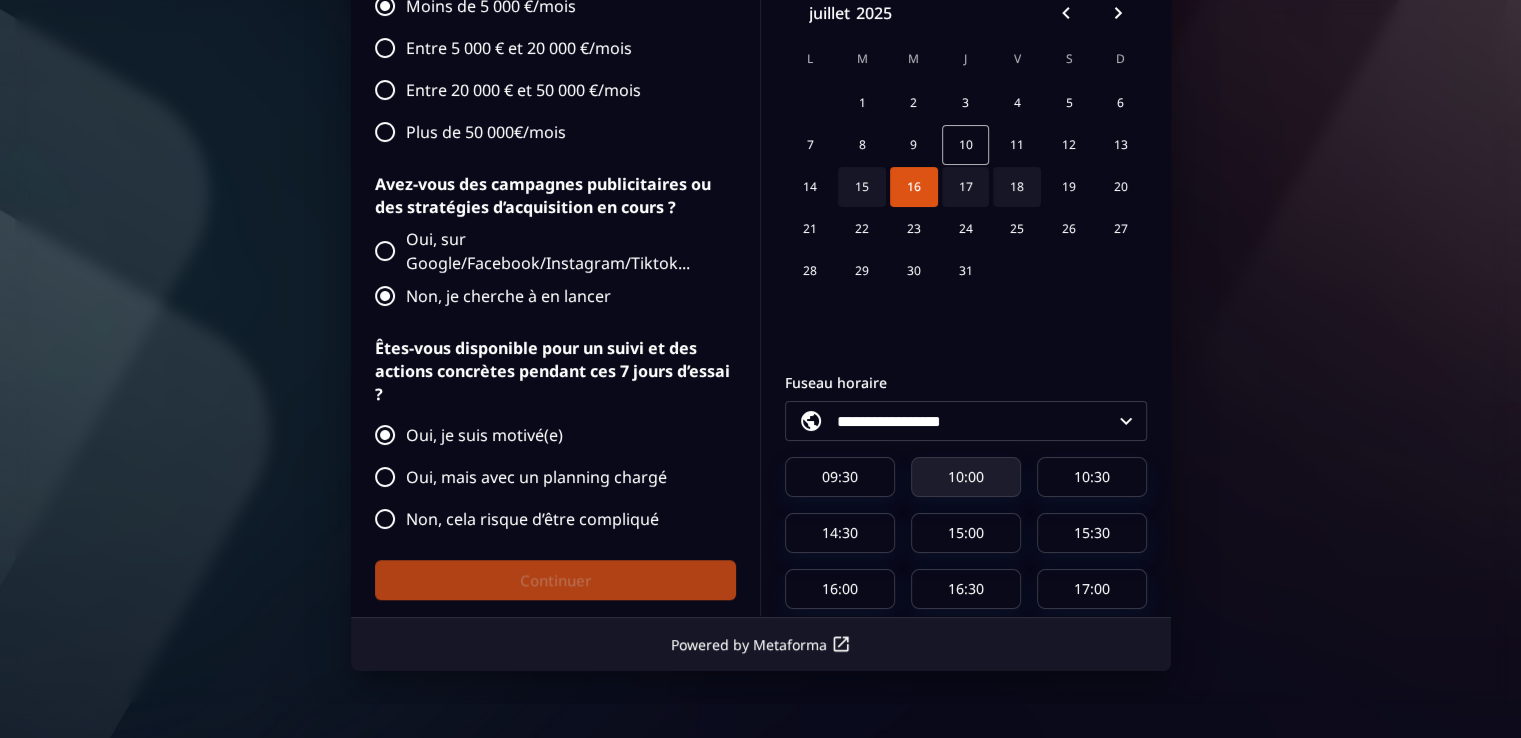 click on "10:00" at bounding box center [966, 477] 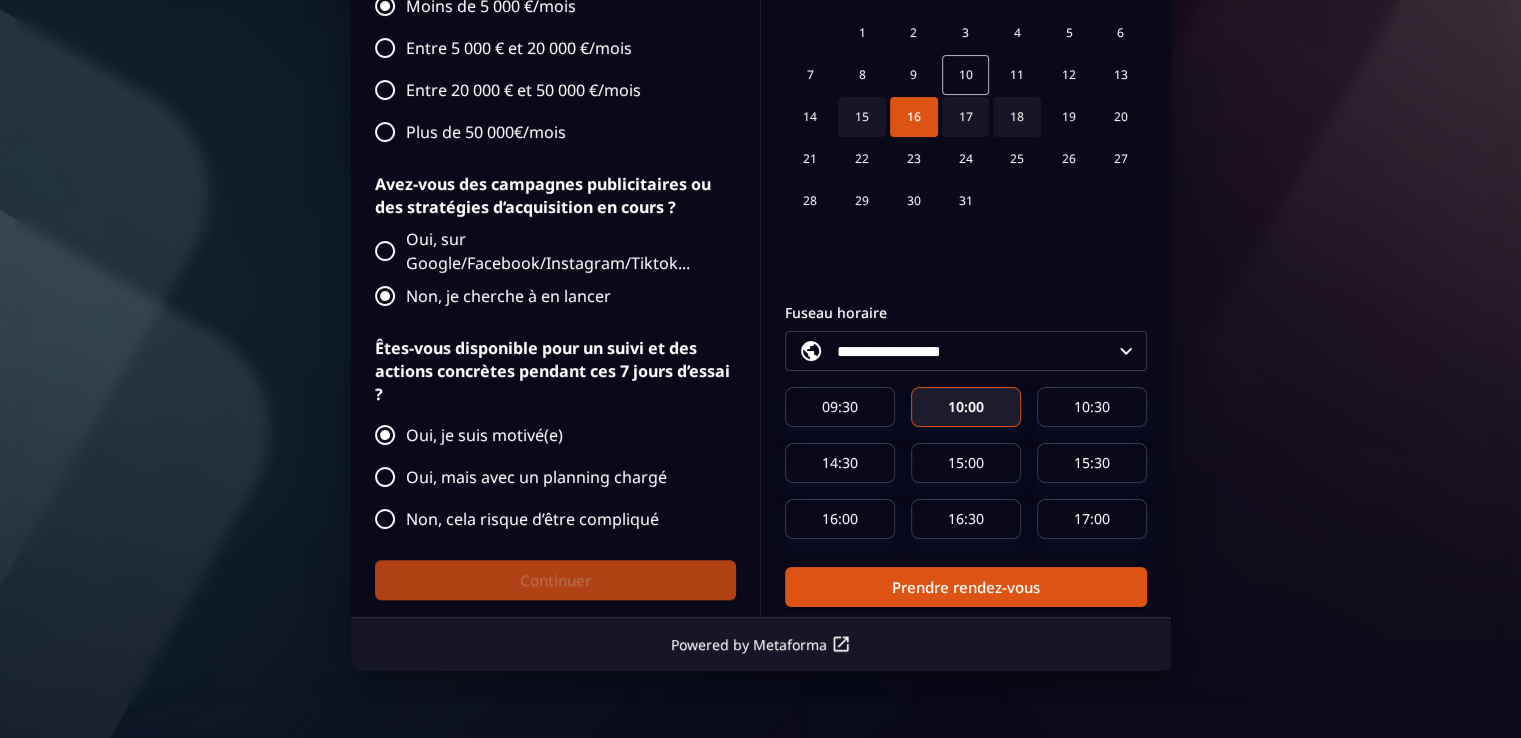 scroll, scrollTop: 164, scrollLeft: 0, axis: vertical 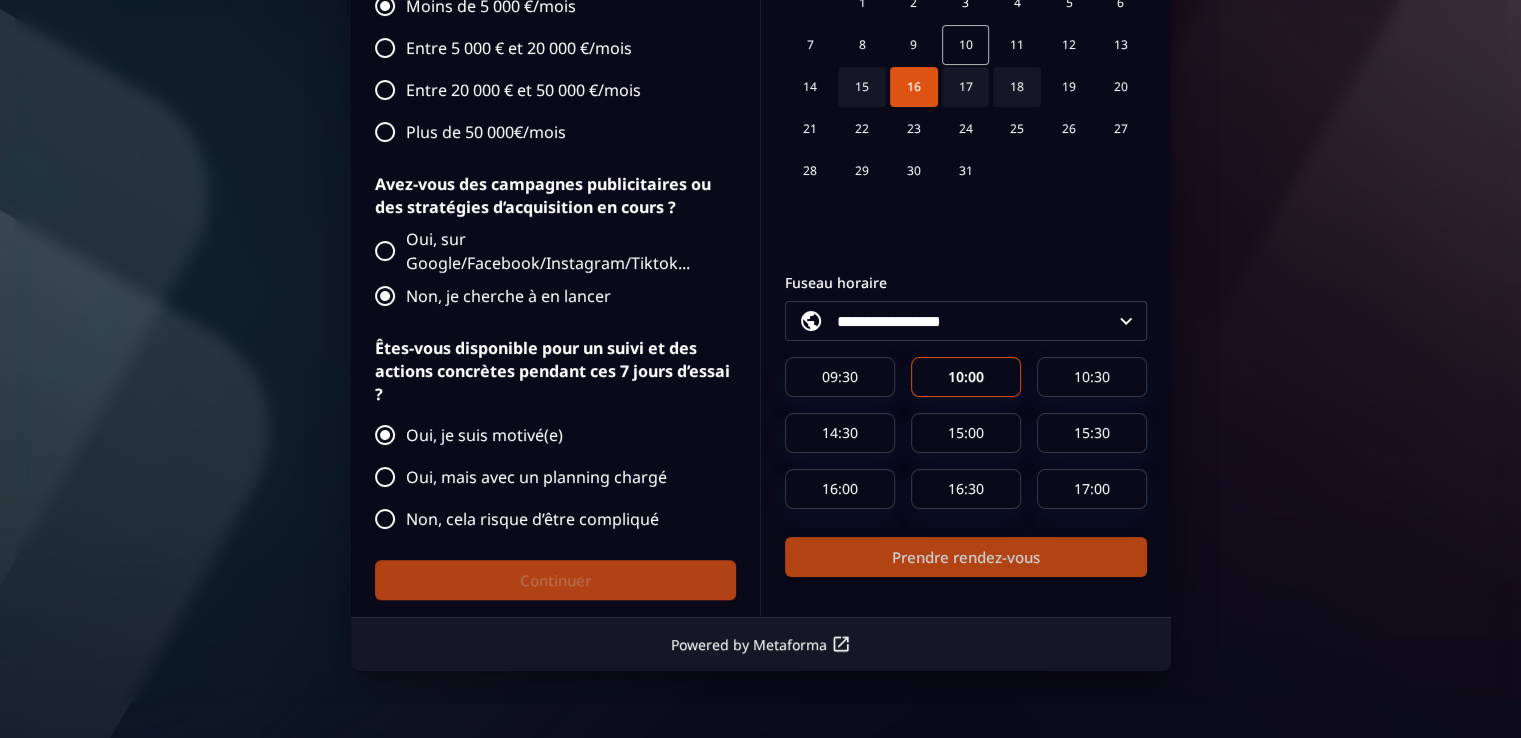 click on "Prendre rendez-vous" at bounding box center (966, 557) 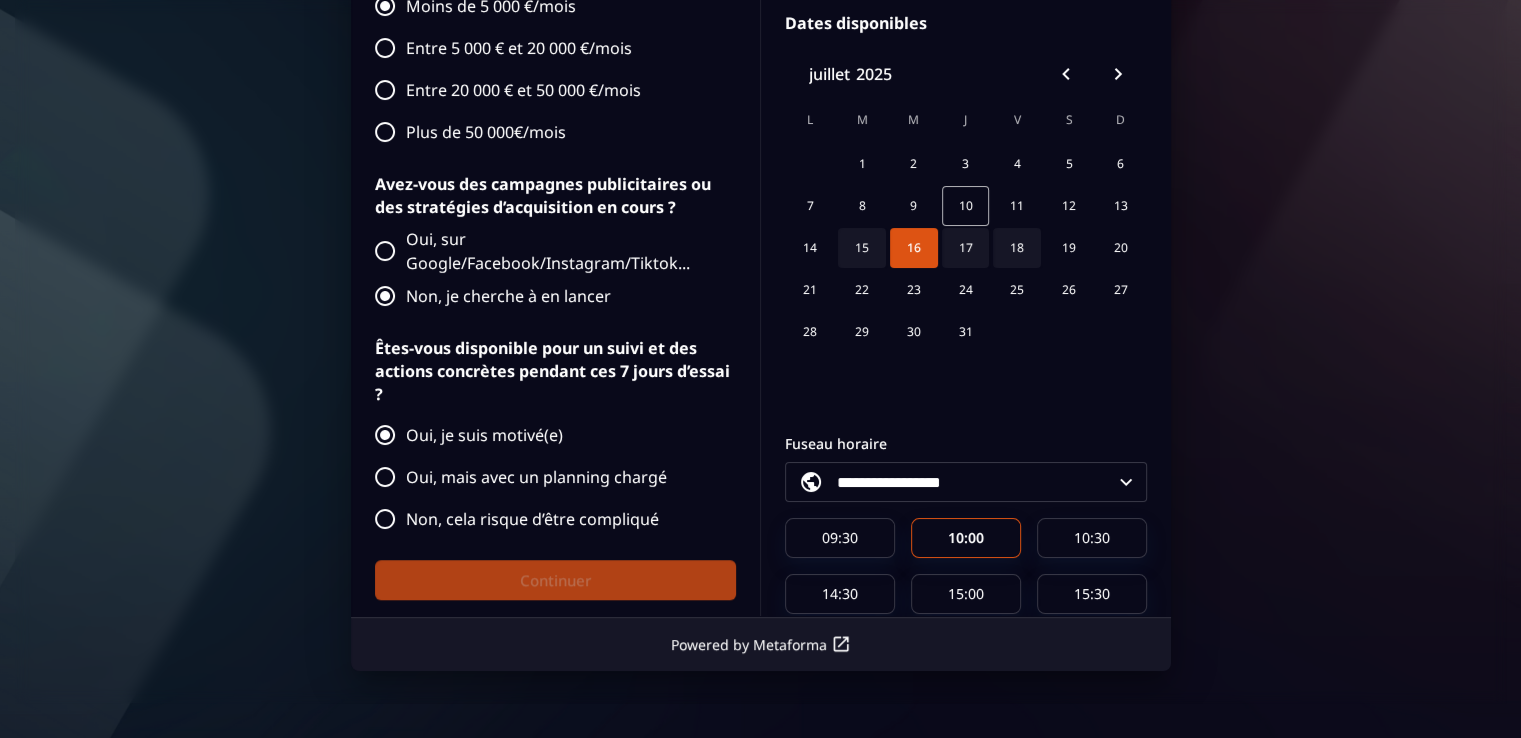 scroll, scrollTop: 0, scrollLeft: 0, axis: both 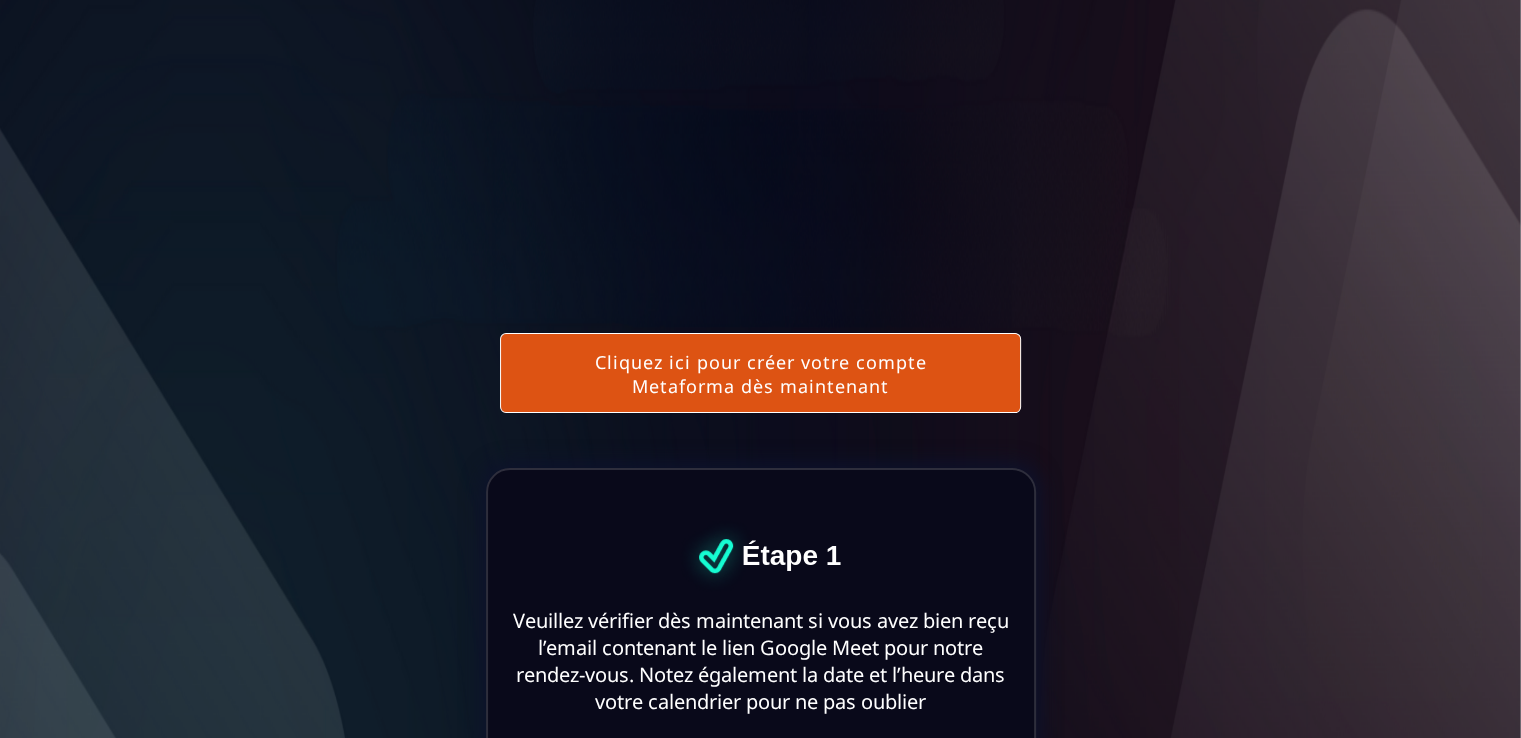click on "Cliquez ici pour créer votre compte Metaforma dès maintenant" at bounding box center (761, 373) 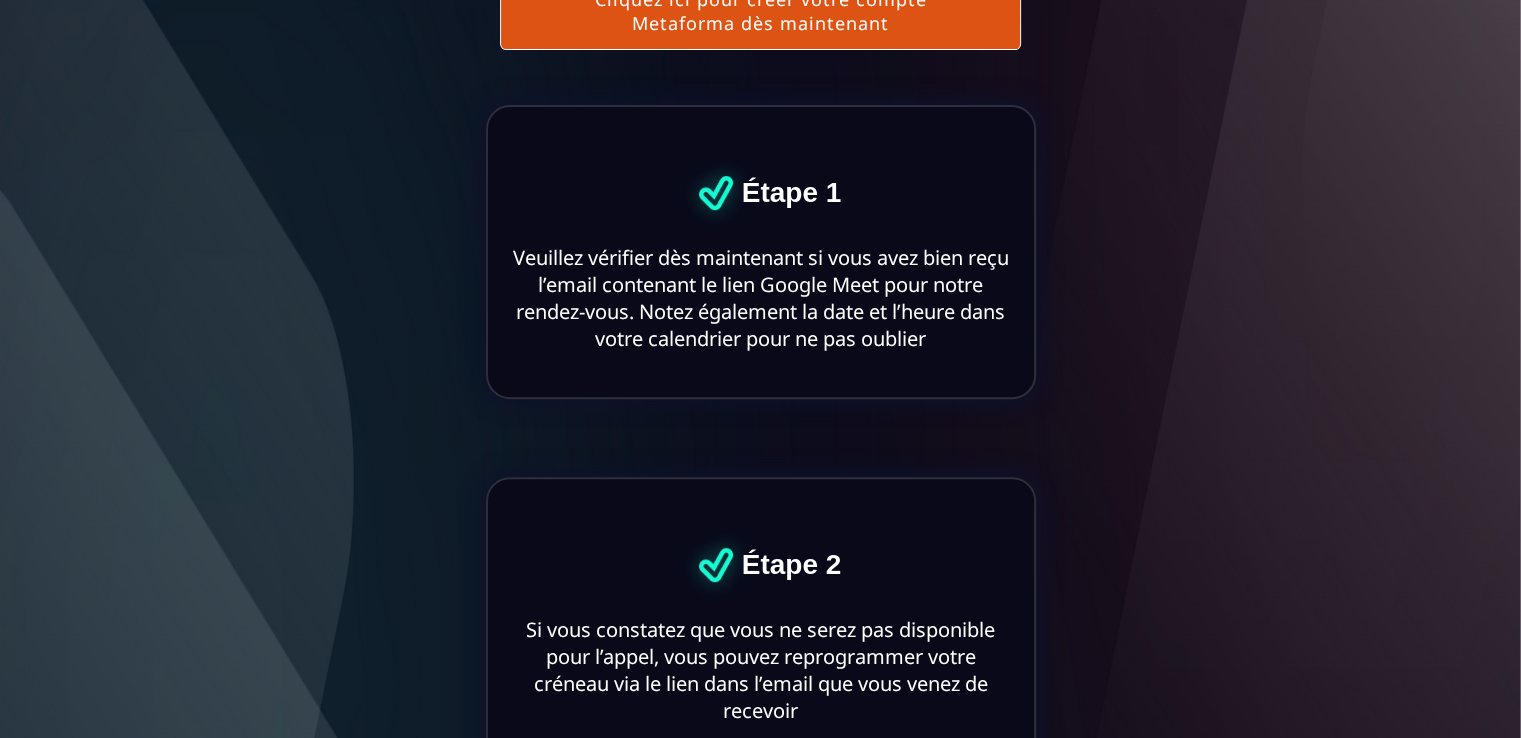 scroll, scrollTop: 800, scrollLeft: 0, axis: vertical 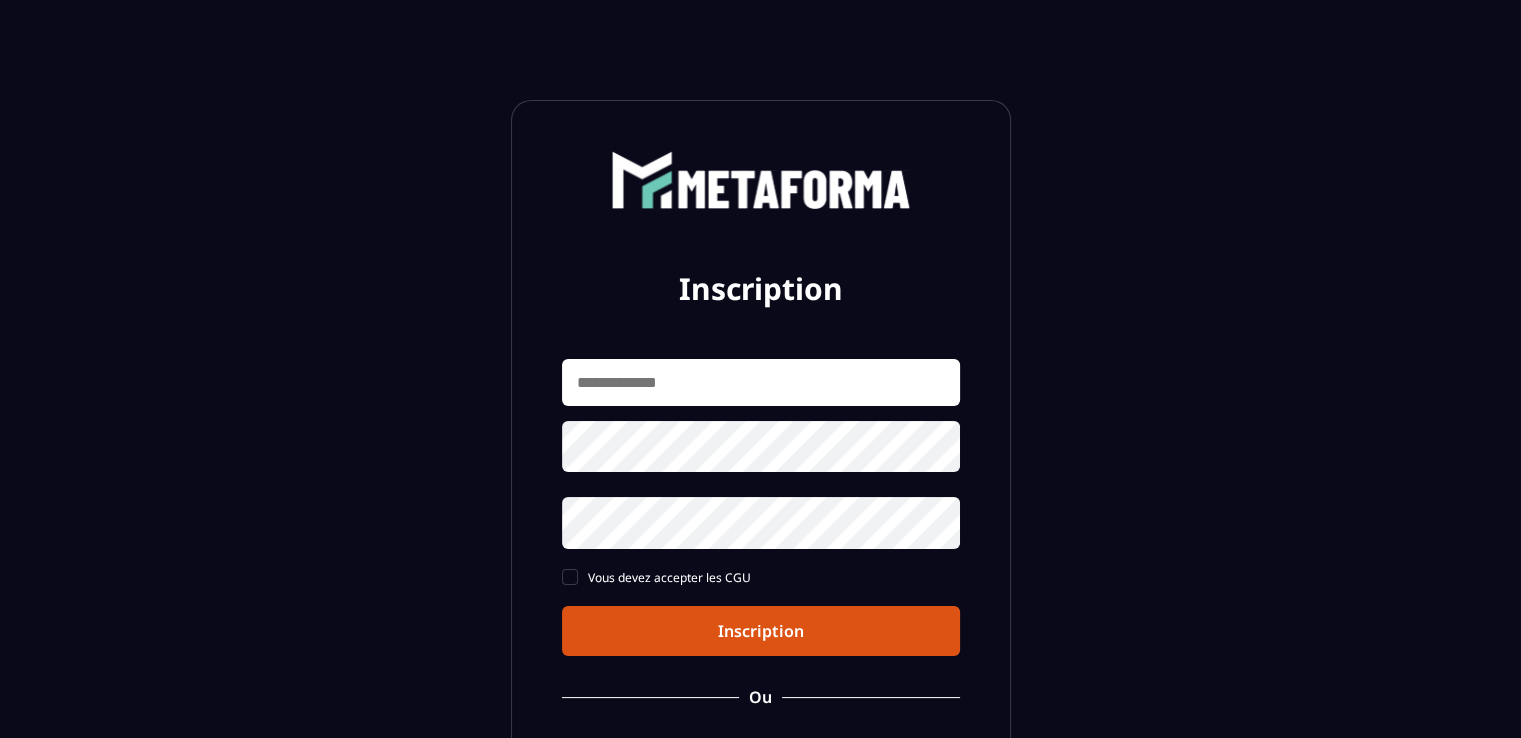 click at bounding box center [761, 382] 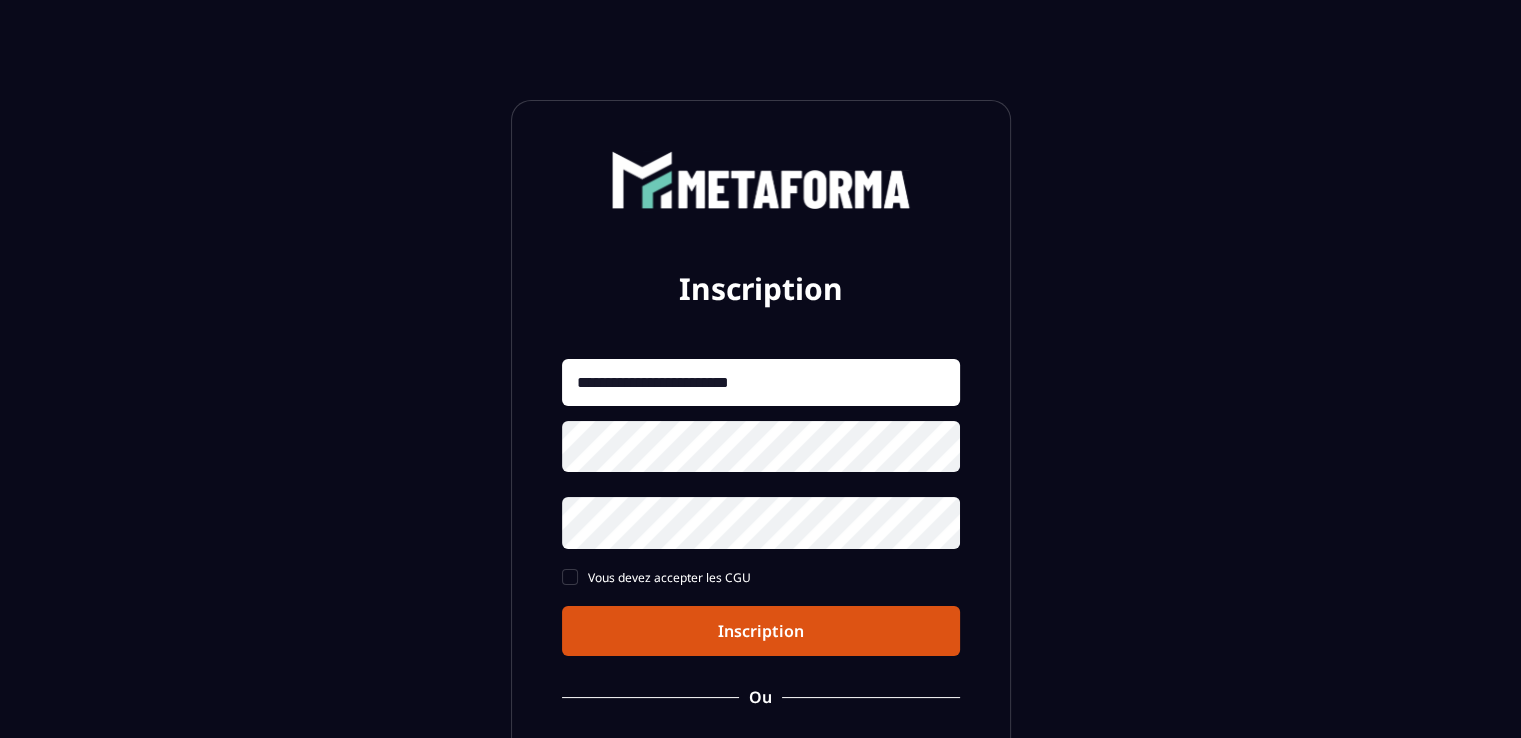 type on "**********" 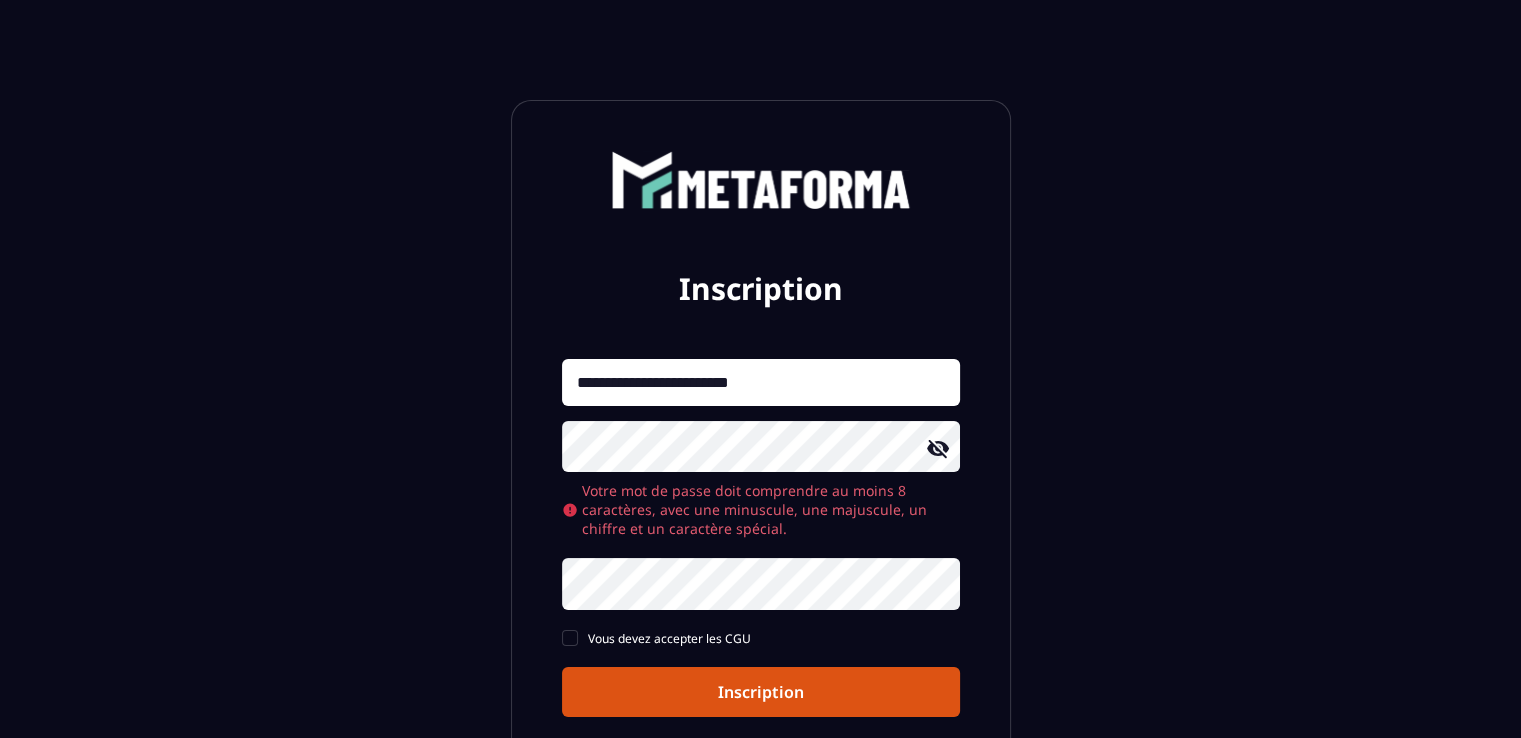 click on "**********" at bounding box center [761, 538] 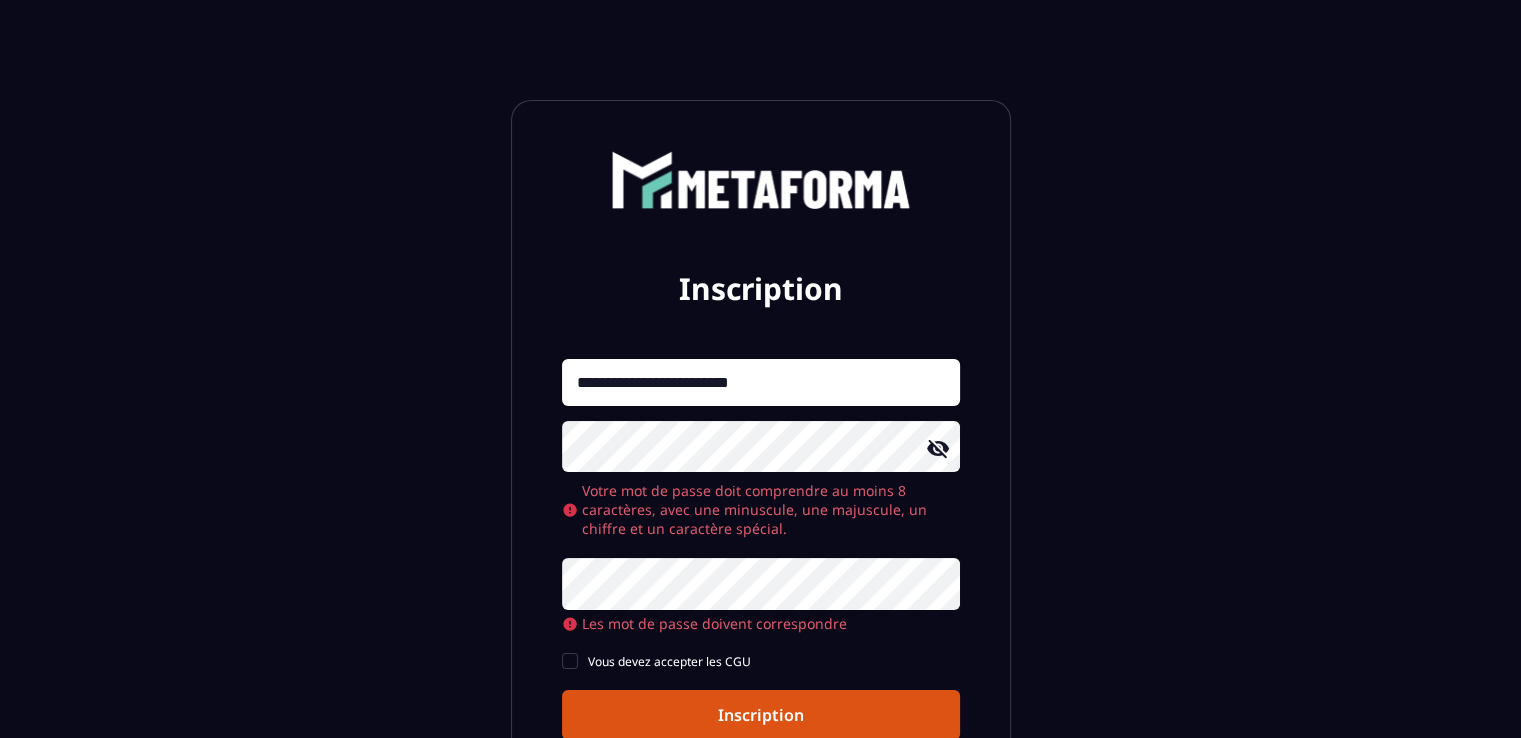 click 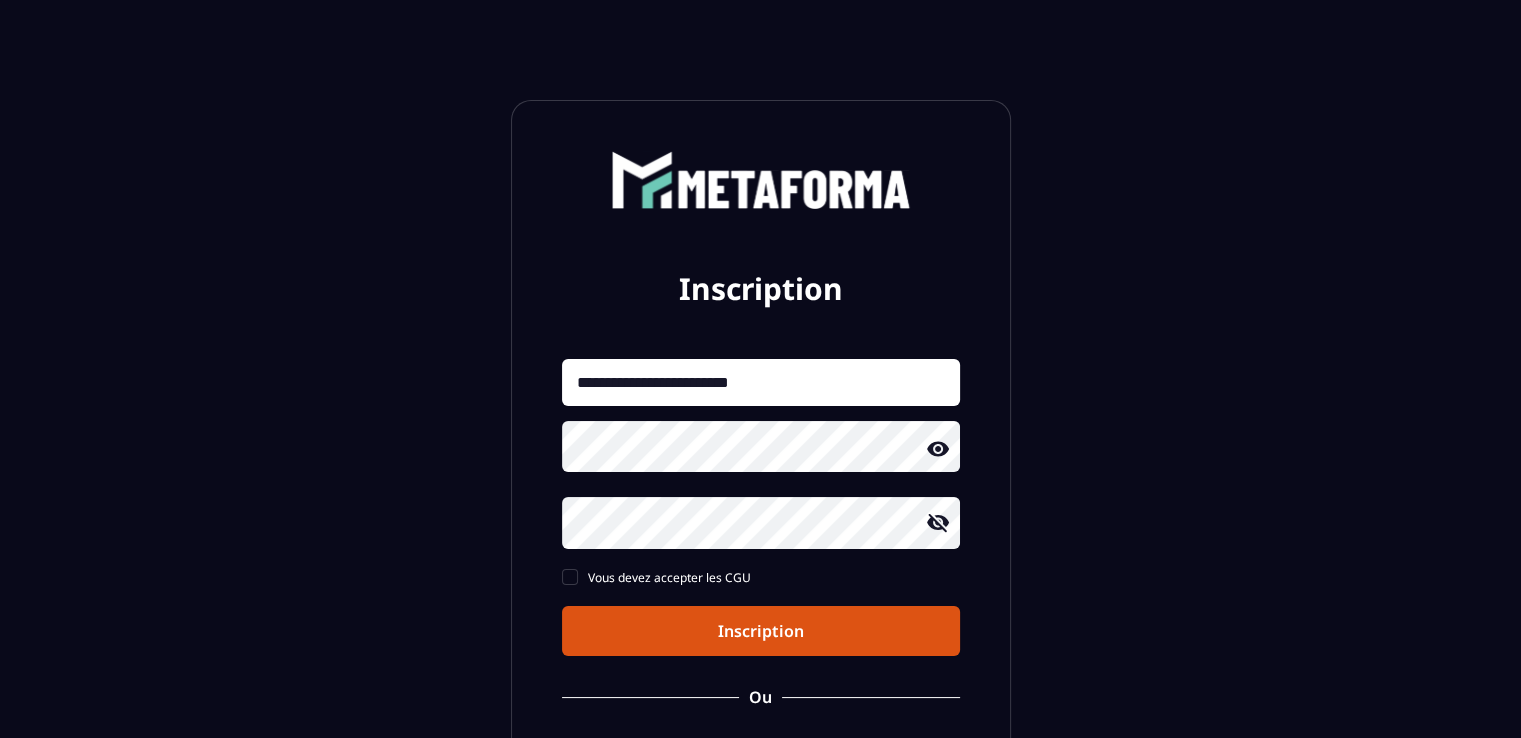 click 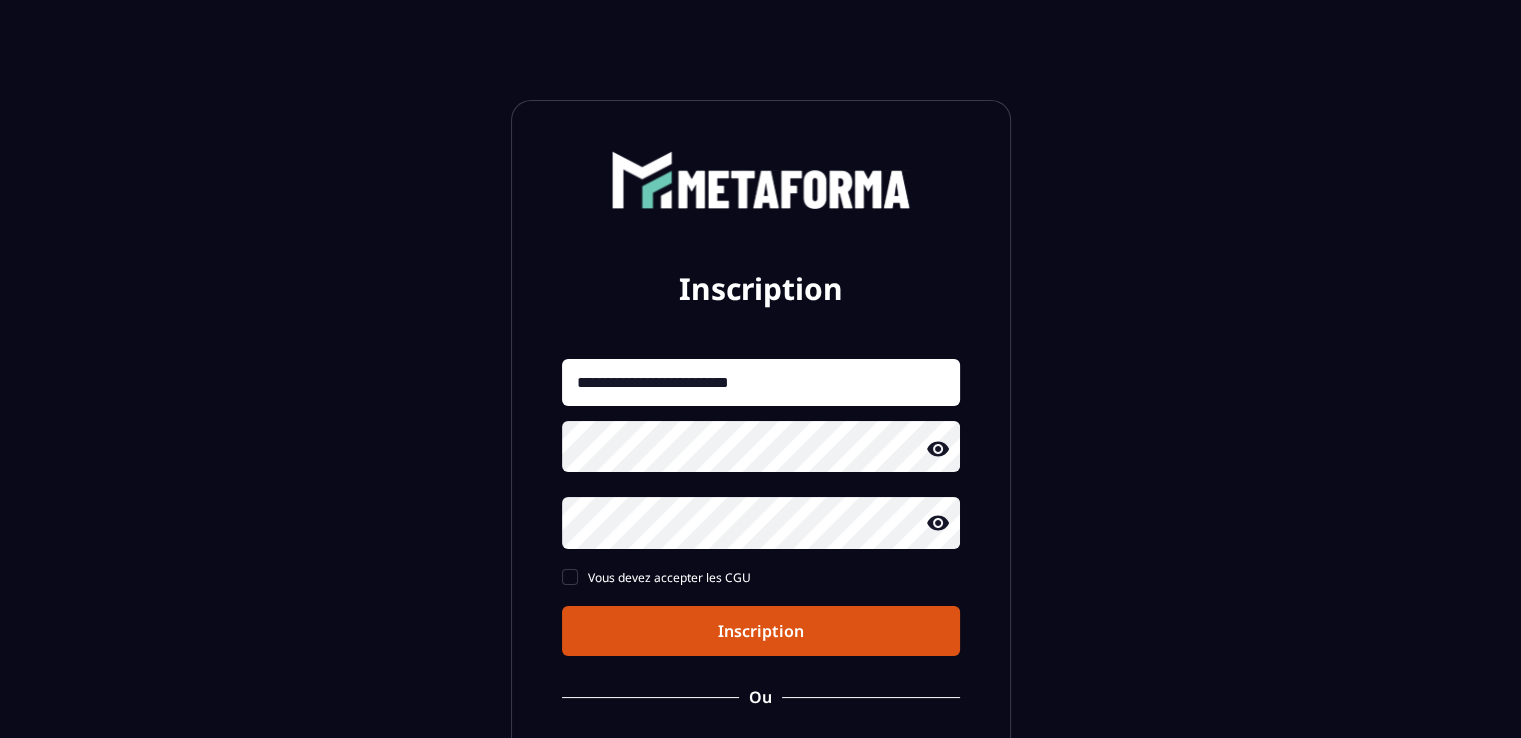 click on "Inscription" at bounding box center [761, 631] 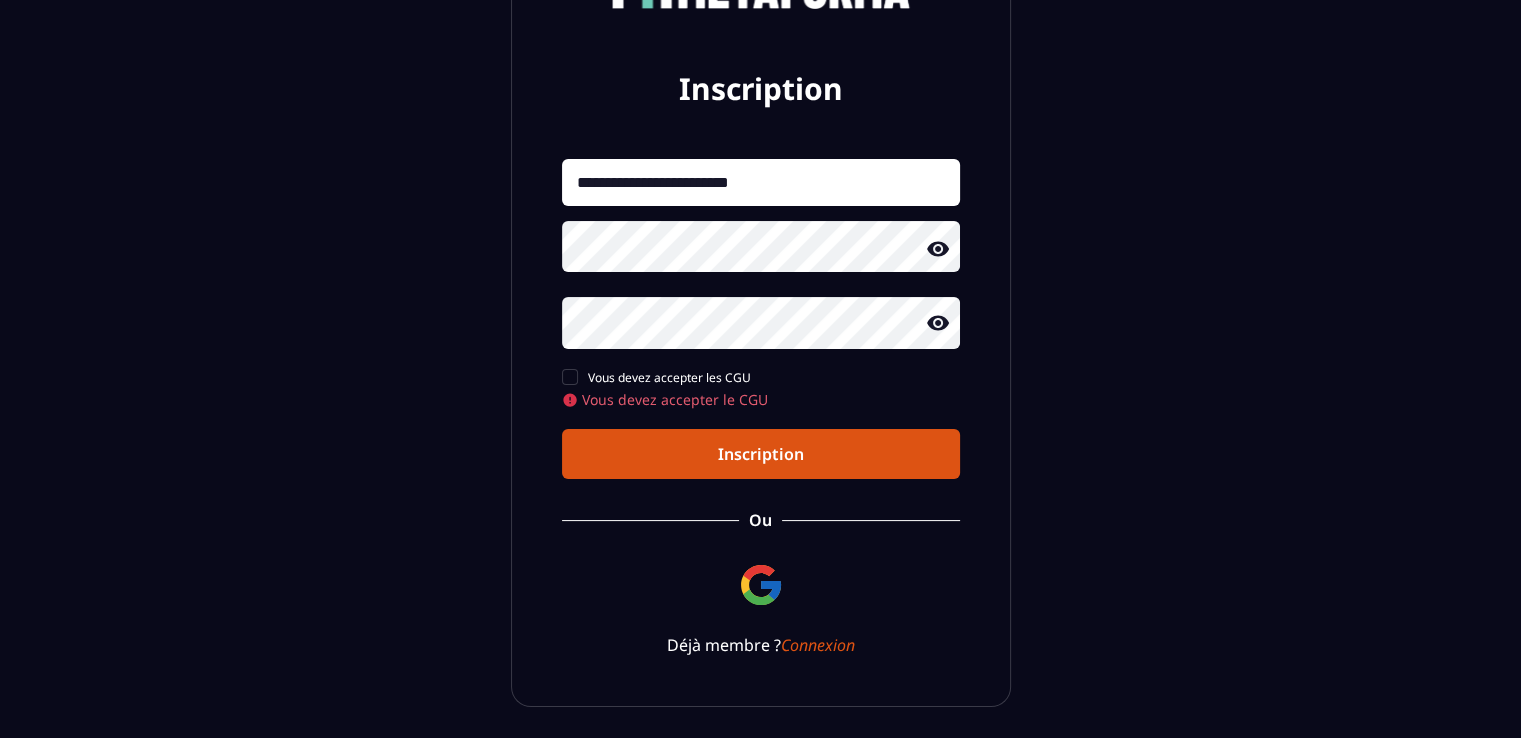 scroll, scrollTop: 272, scrollLeft: 0, axis: vertical 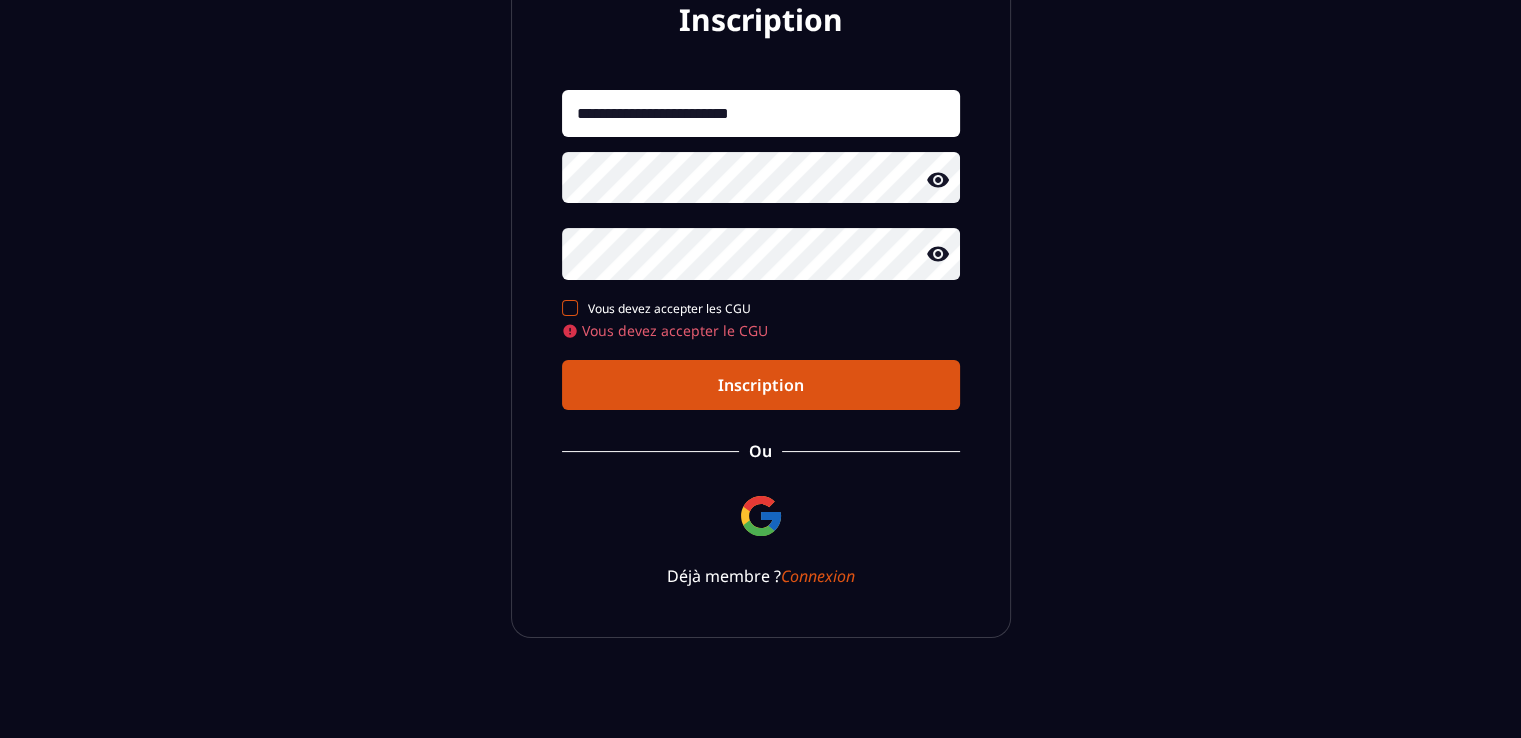 click at bounding box center (570, 308) 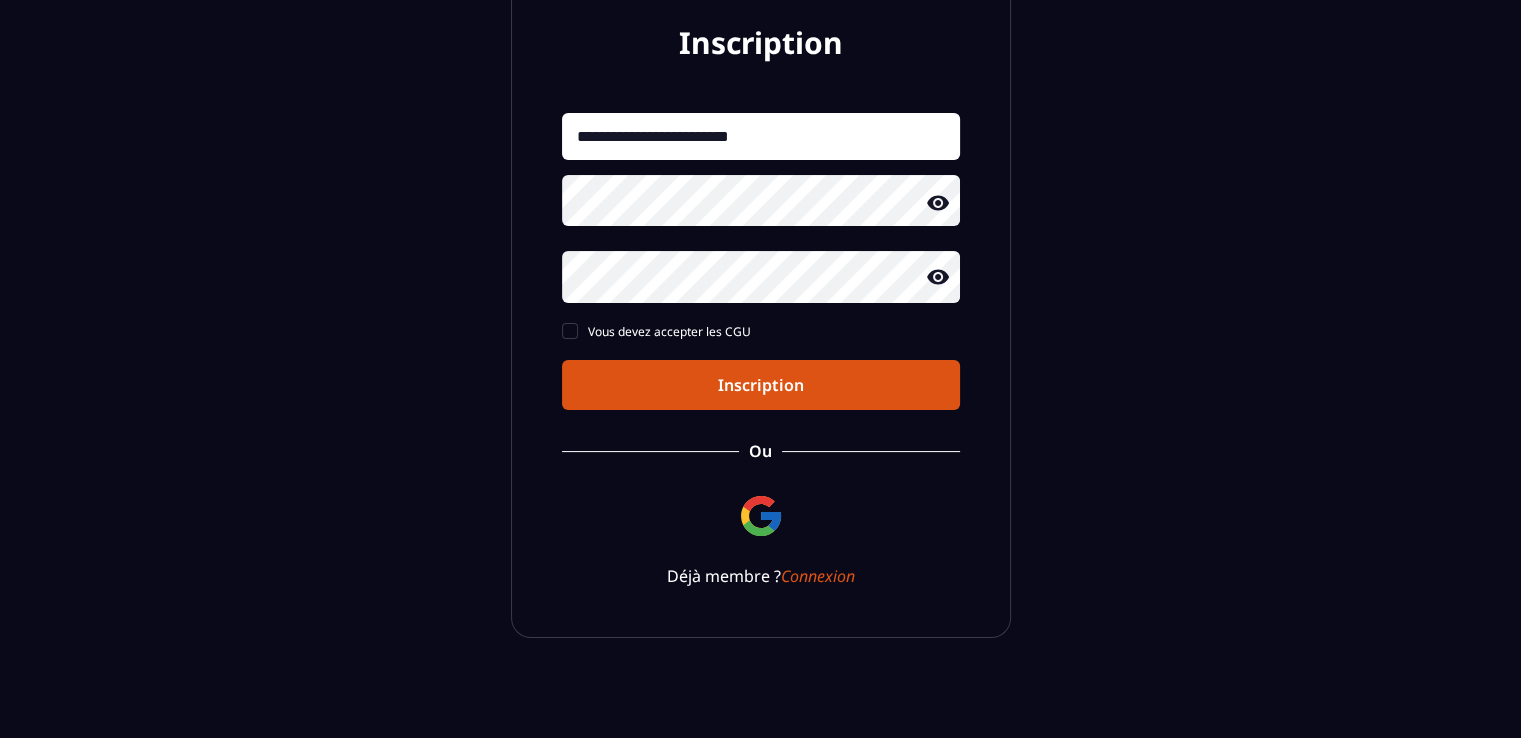 click on "Inscription" at bounding box center (761, 385) 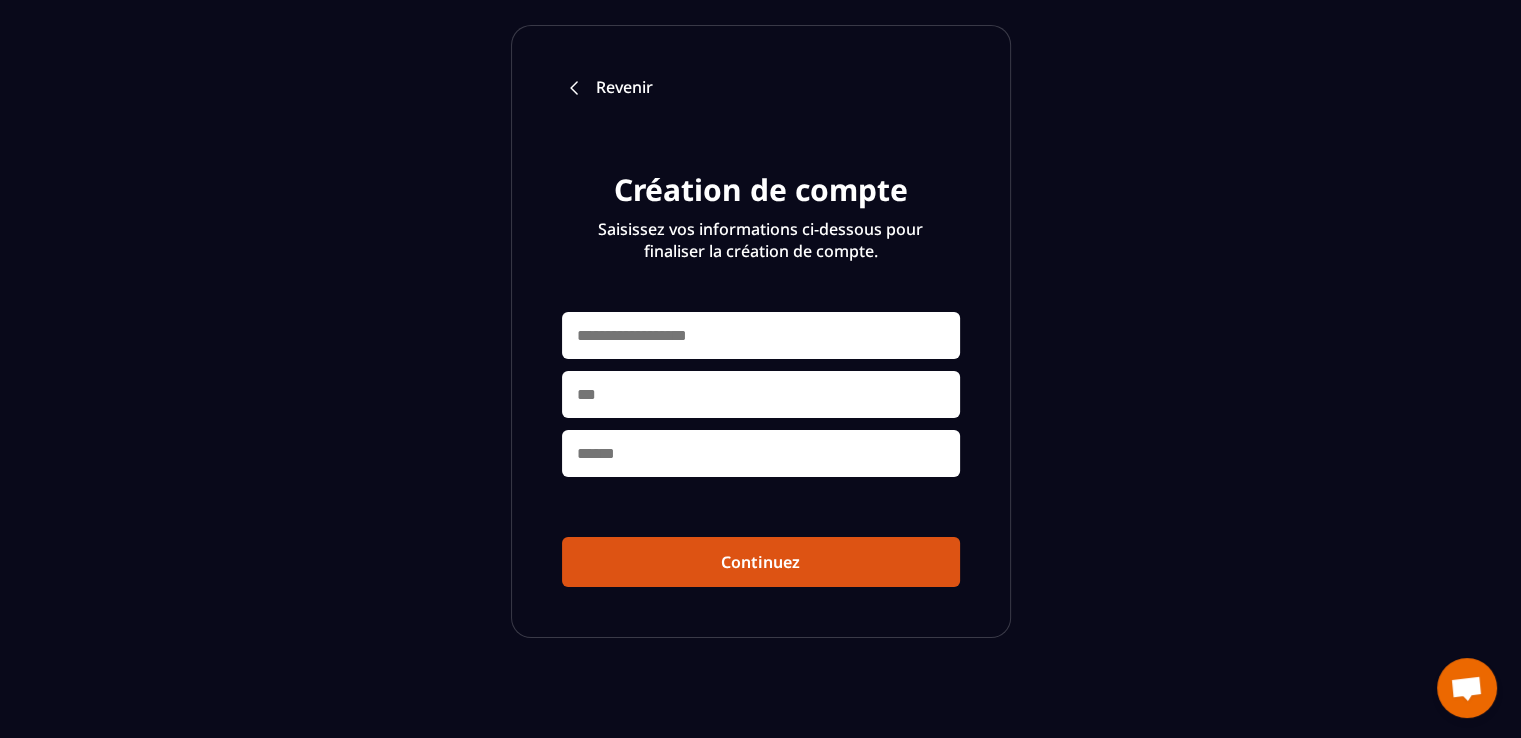 scroll, scrollTop: 88, scrollLeft: 0, axis: vertical 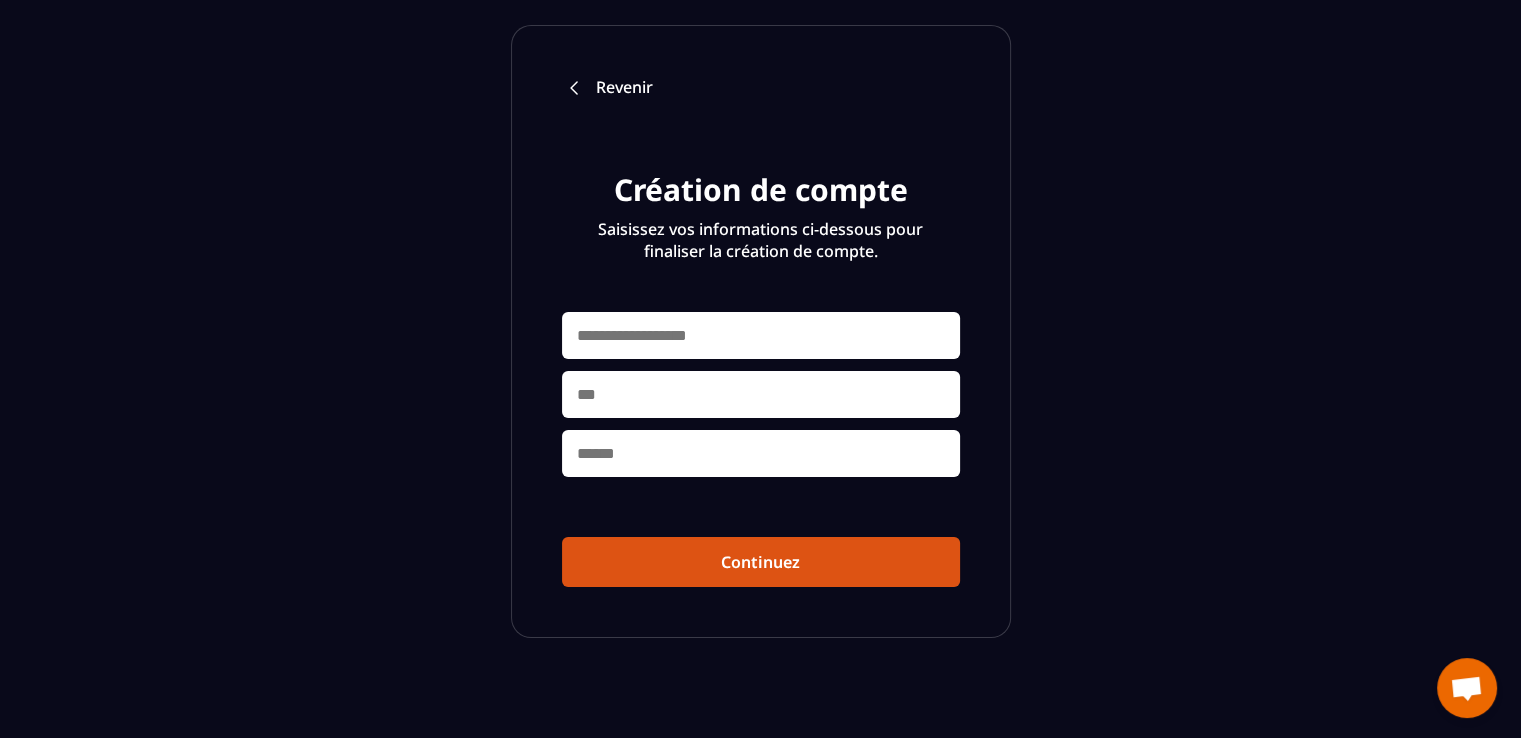 click at bounding box center (761, 335) 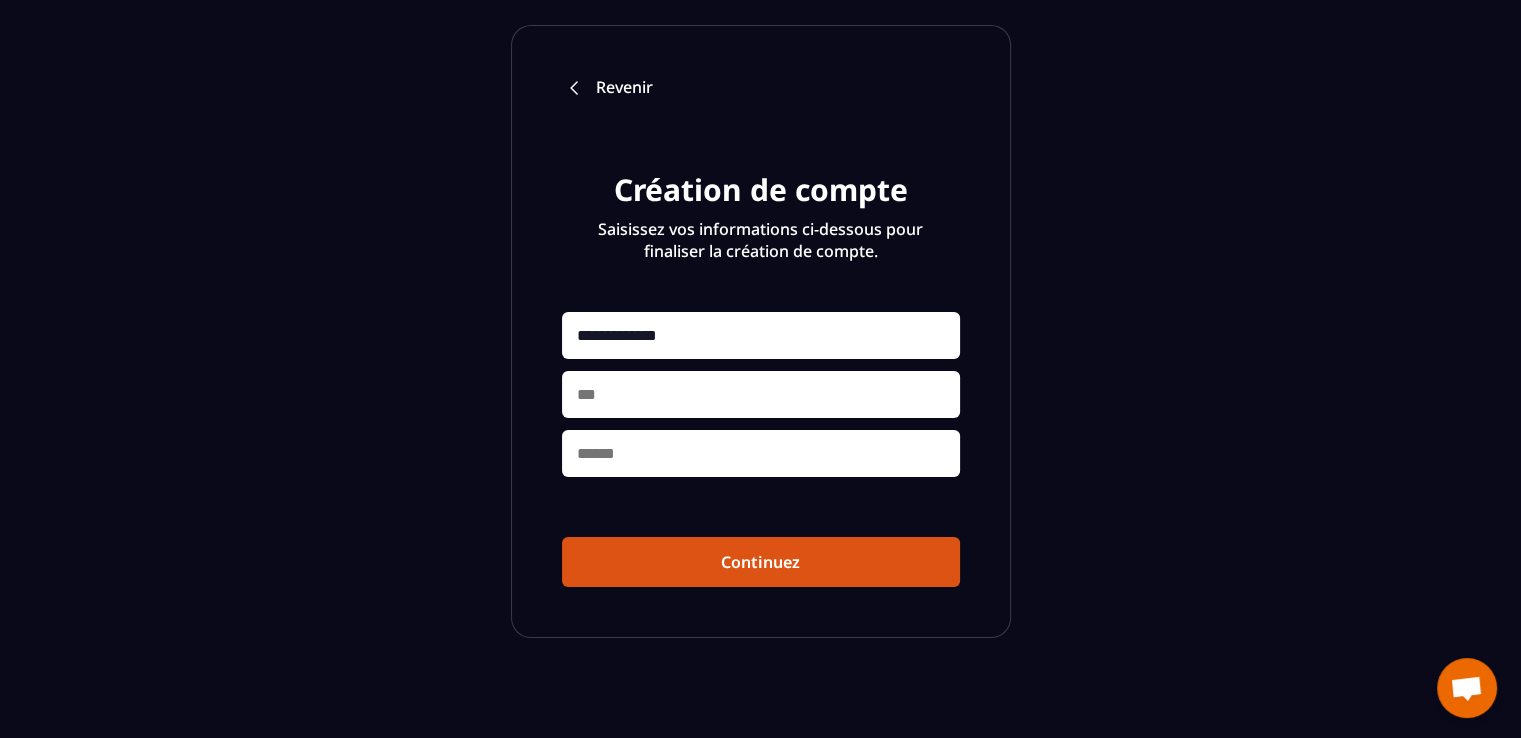 type on "**********" 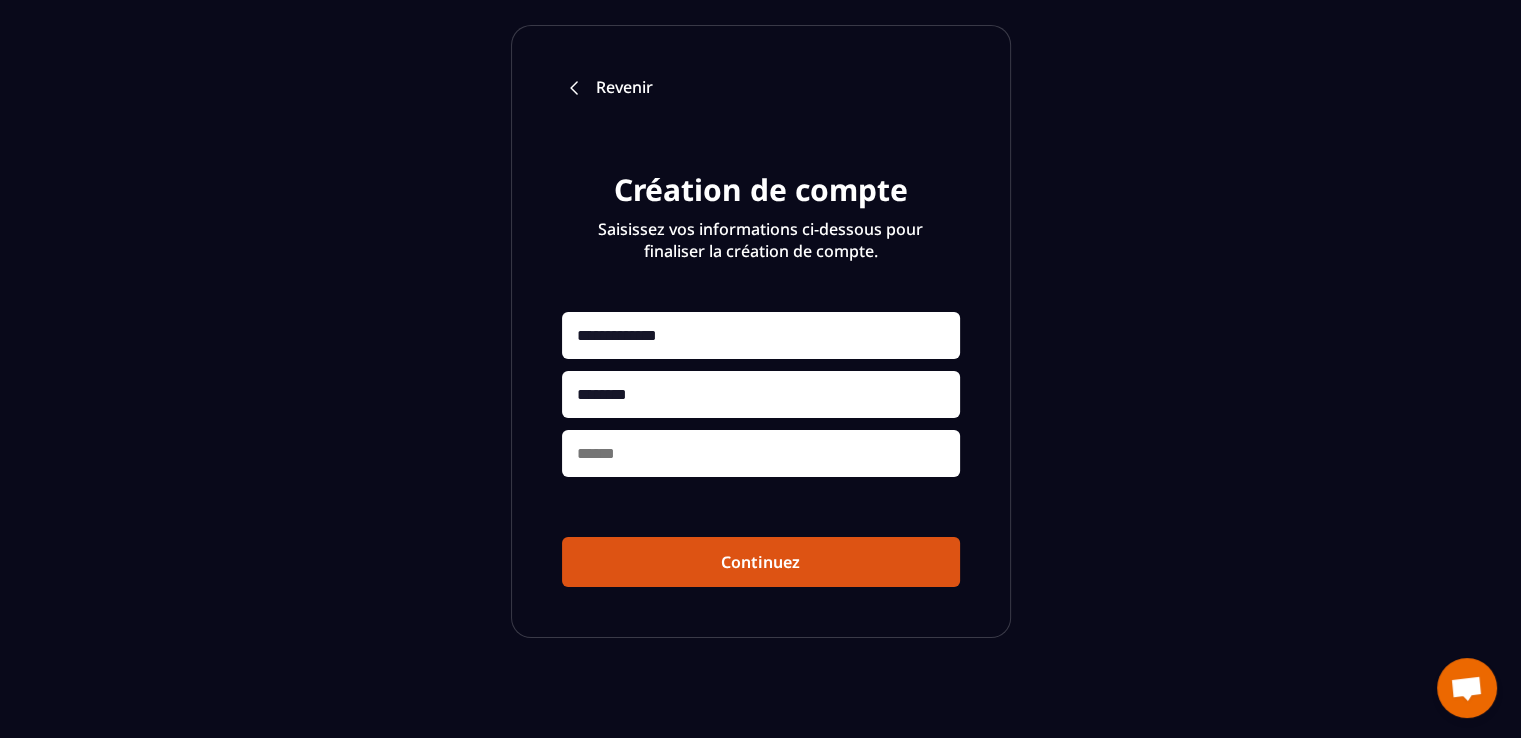 type on "********" 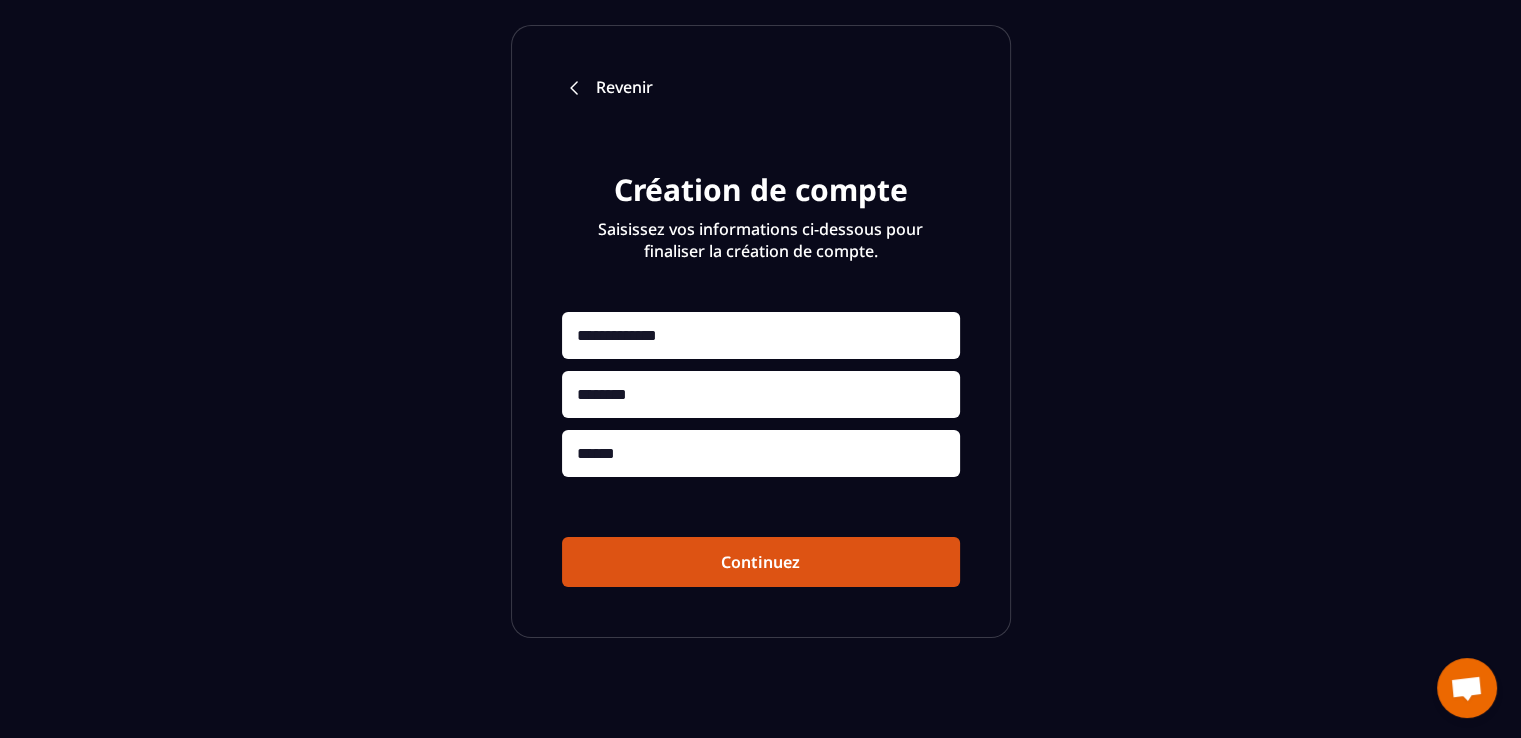 type on "******" 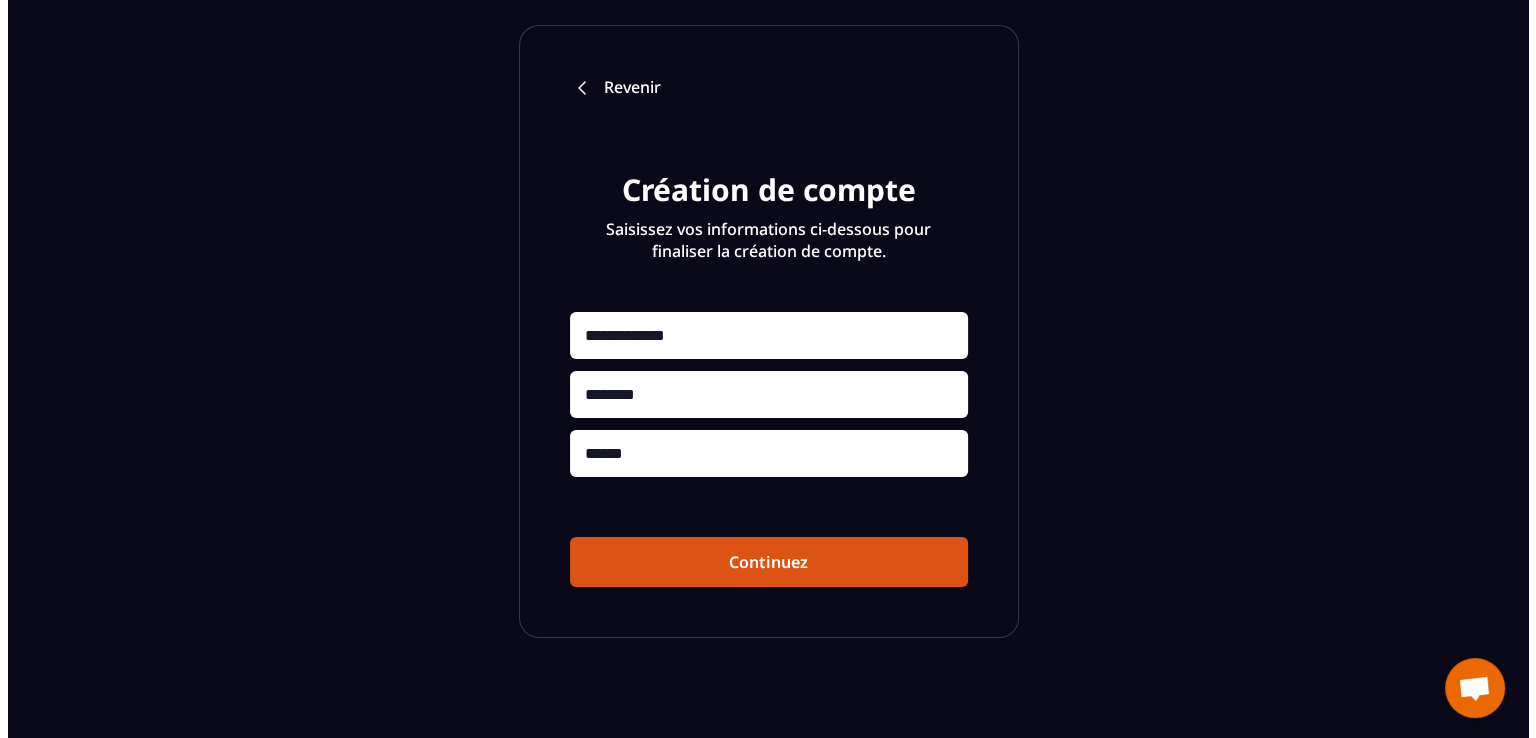 scroll, scrollTop: 0, scrollLeft: 0, axis: both 